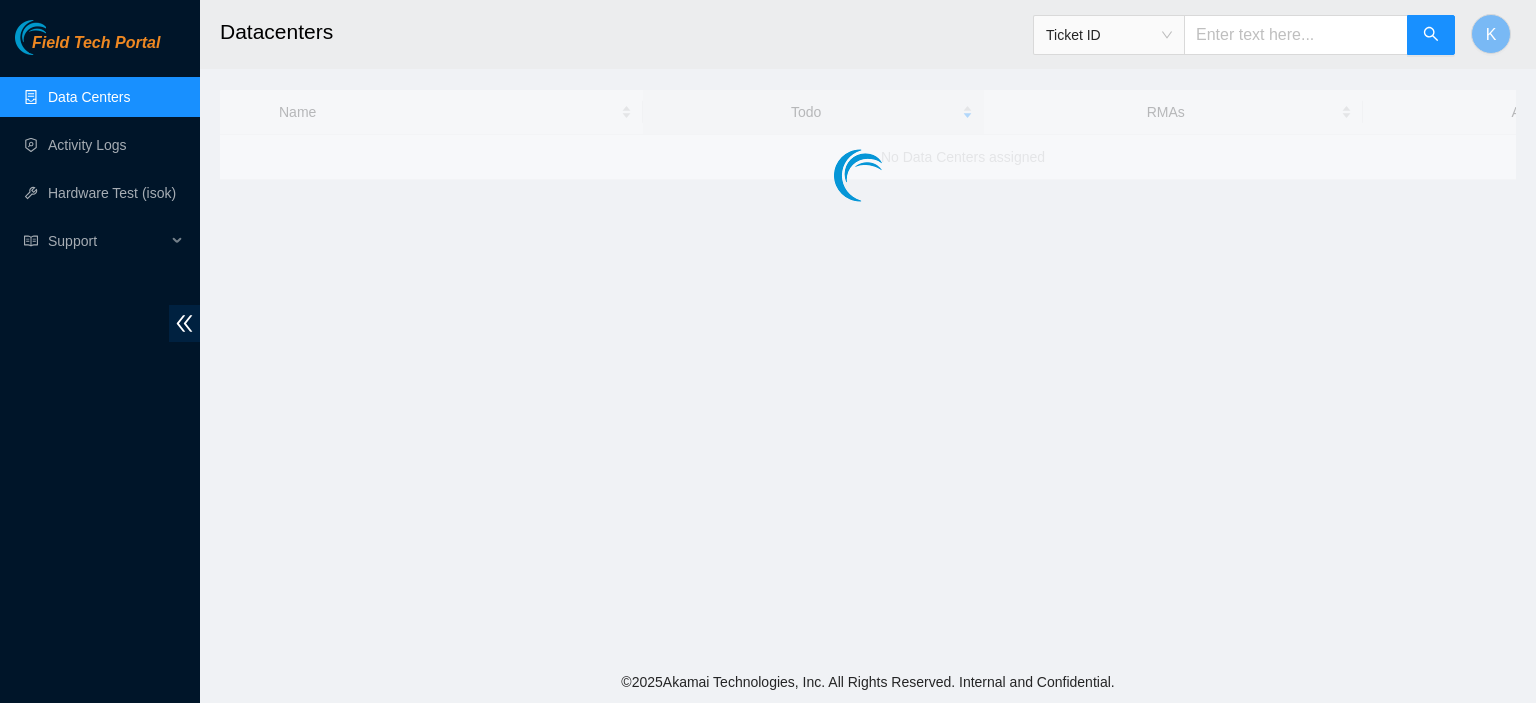 scroll, scrollTop: 0, scrollLeft: 0, axis: both 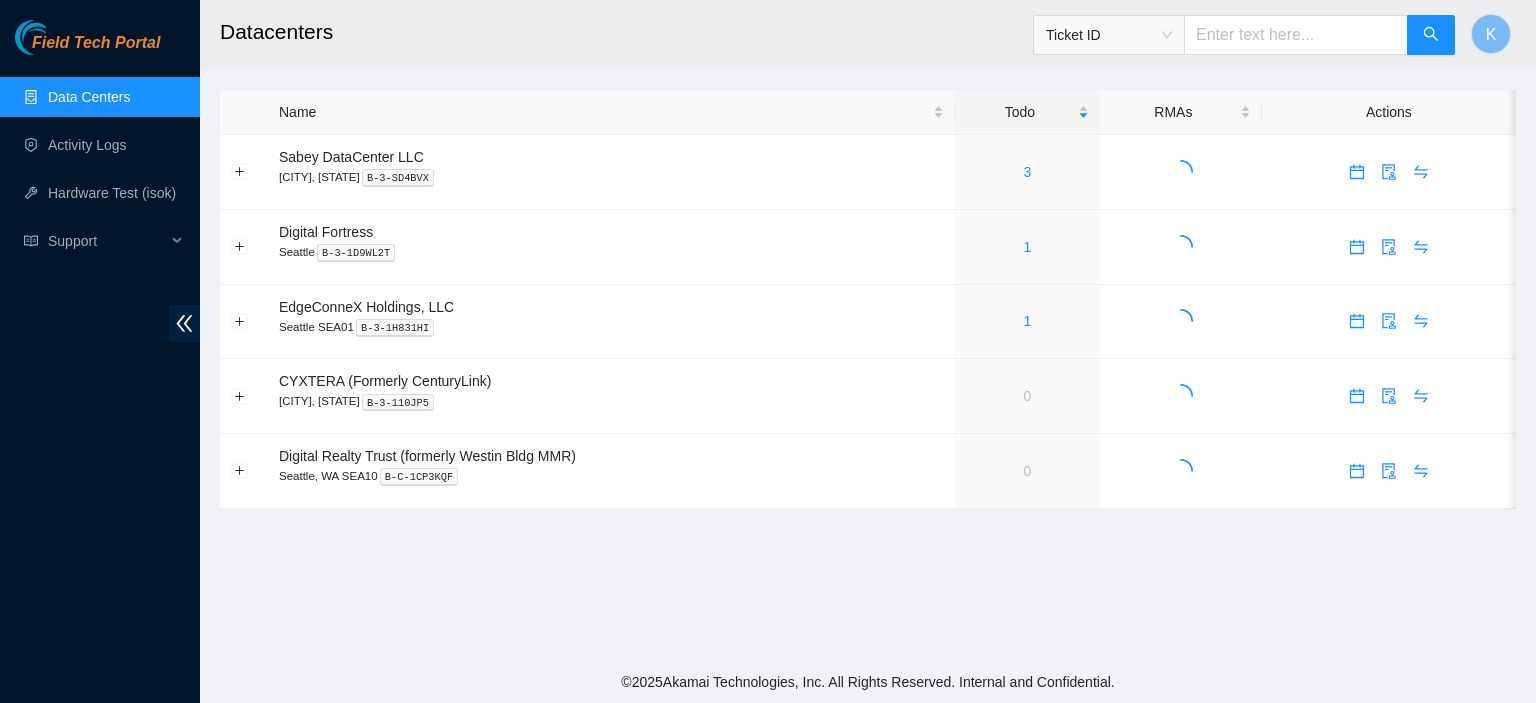 click at bounding box center (1296, 35) 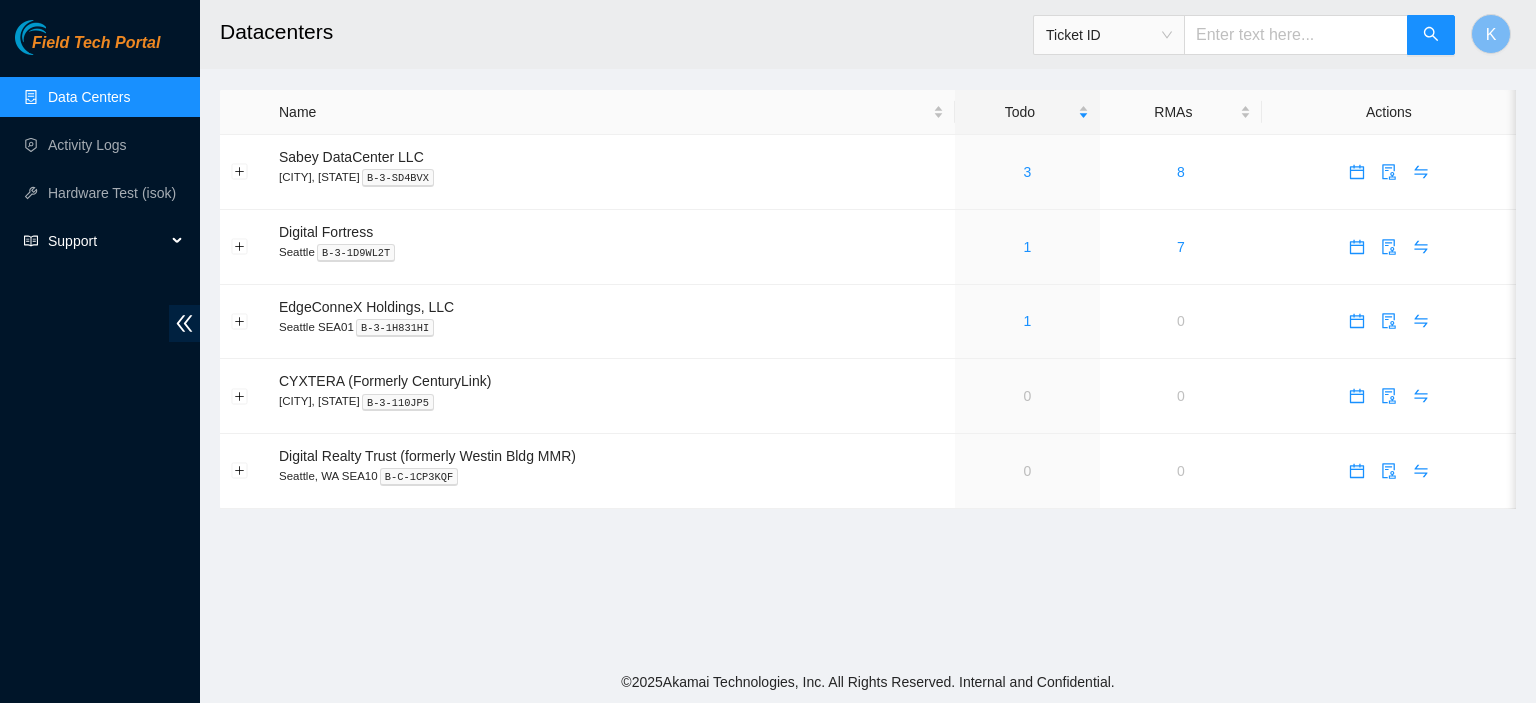 click on "Support" at bounding box center (107, 241) 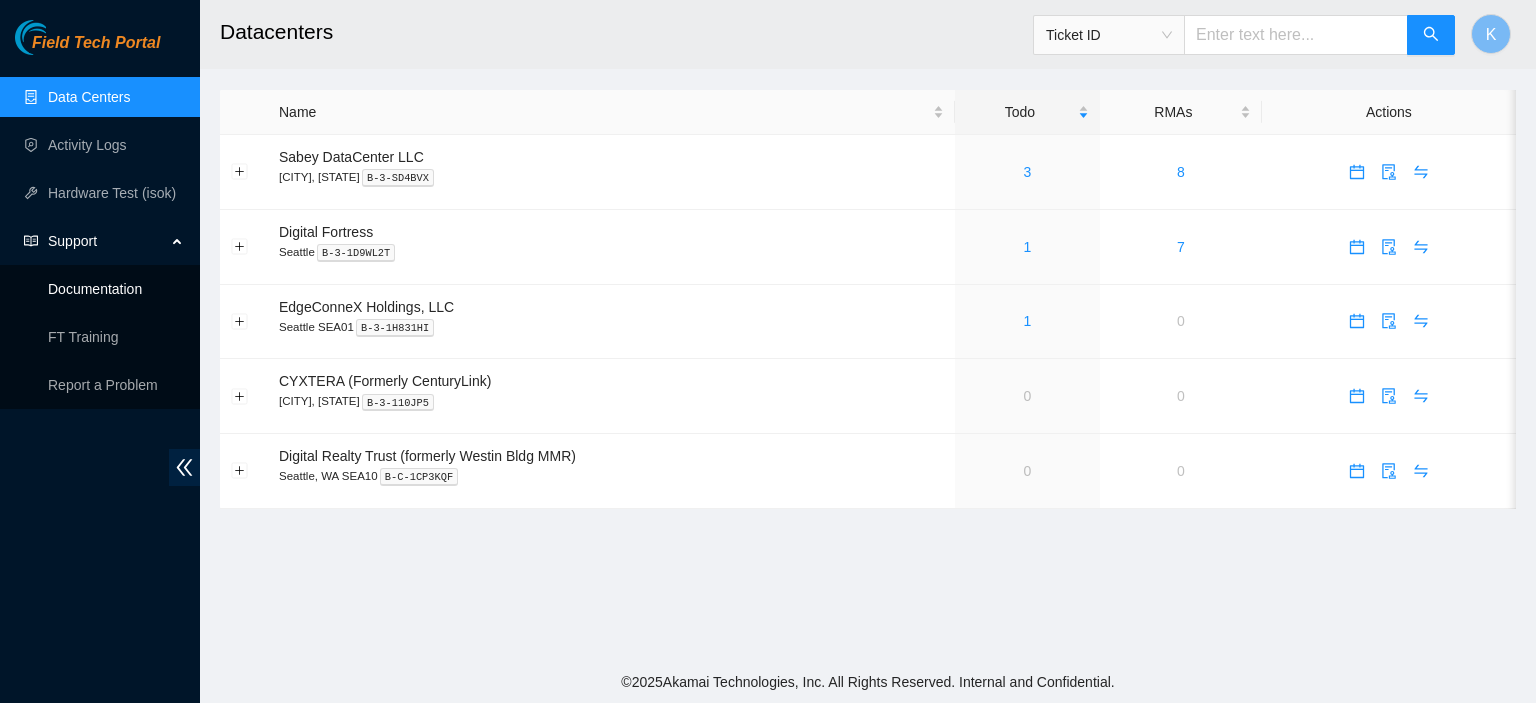 click on "Documentation" at bounding box center [95, 289] 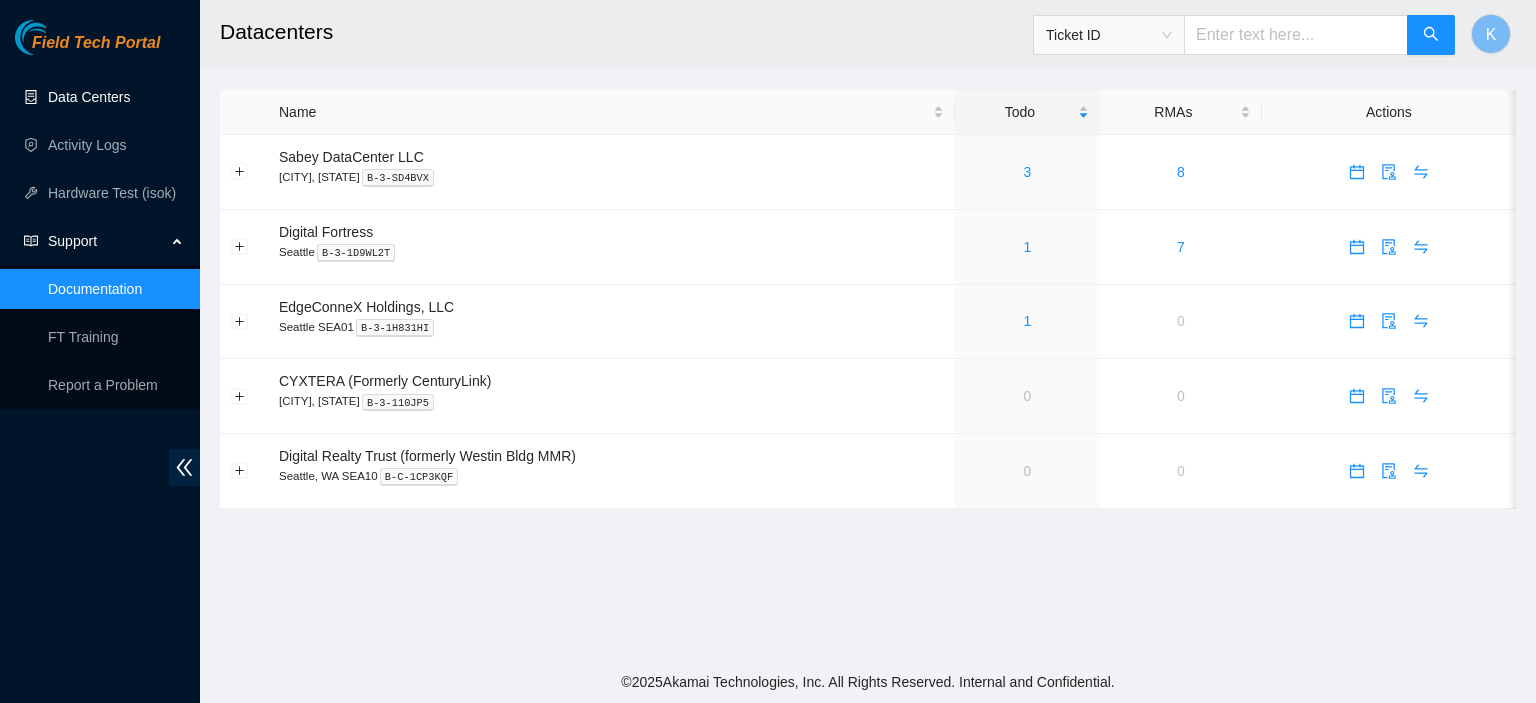 click on "Data Centers" at bounding box center (89, 97) 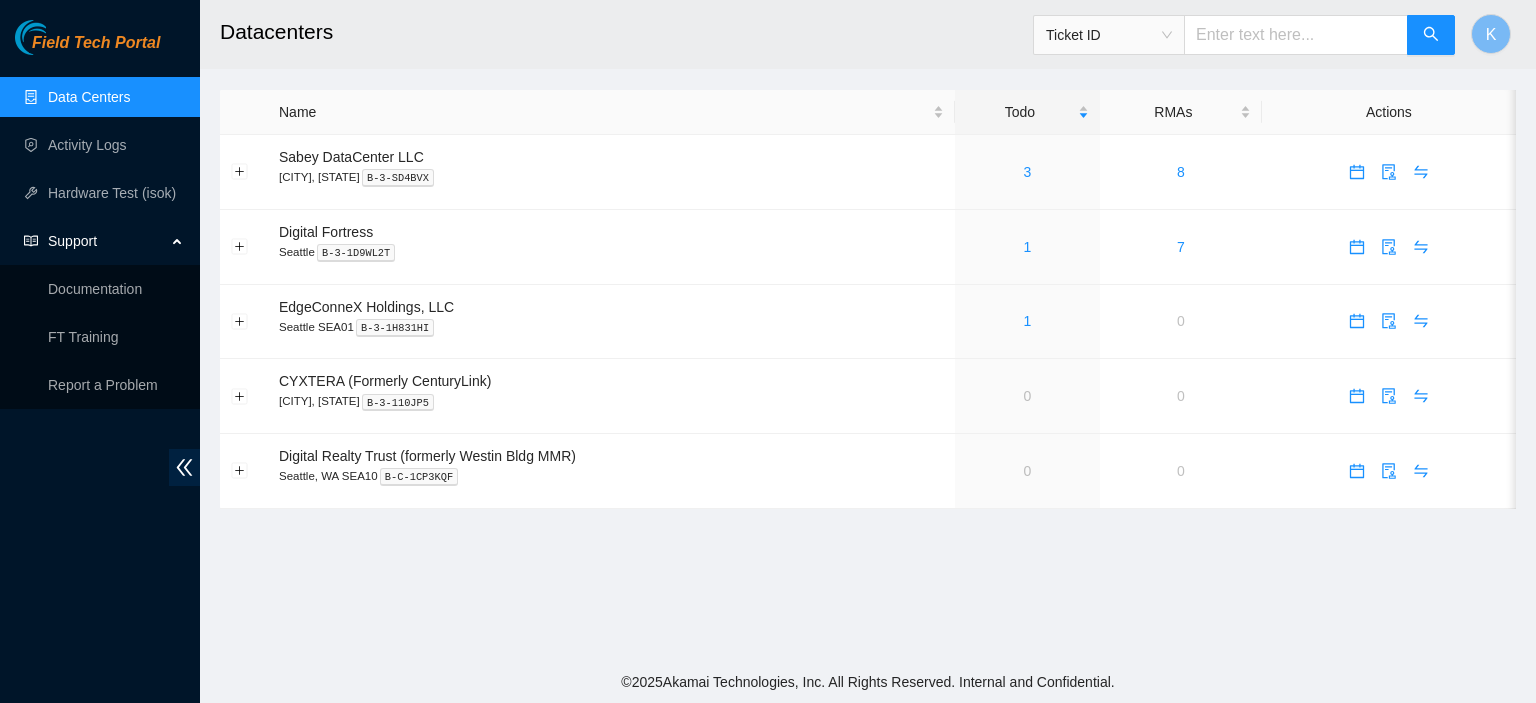 click on "Data Centers" at bounding box center (89, 97) 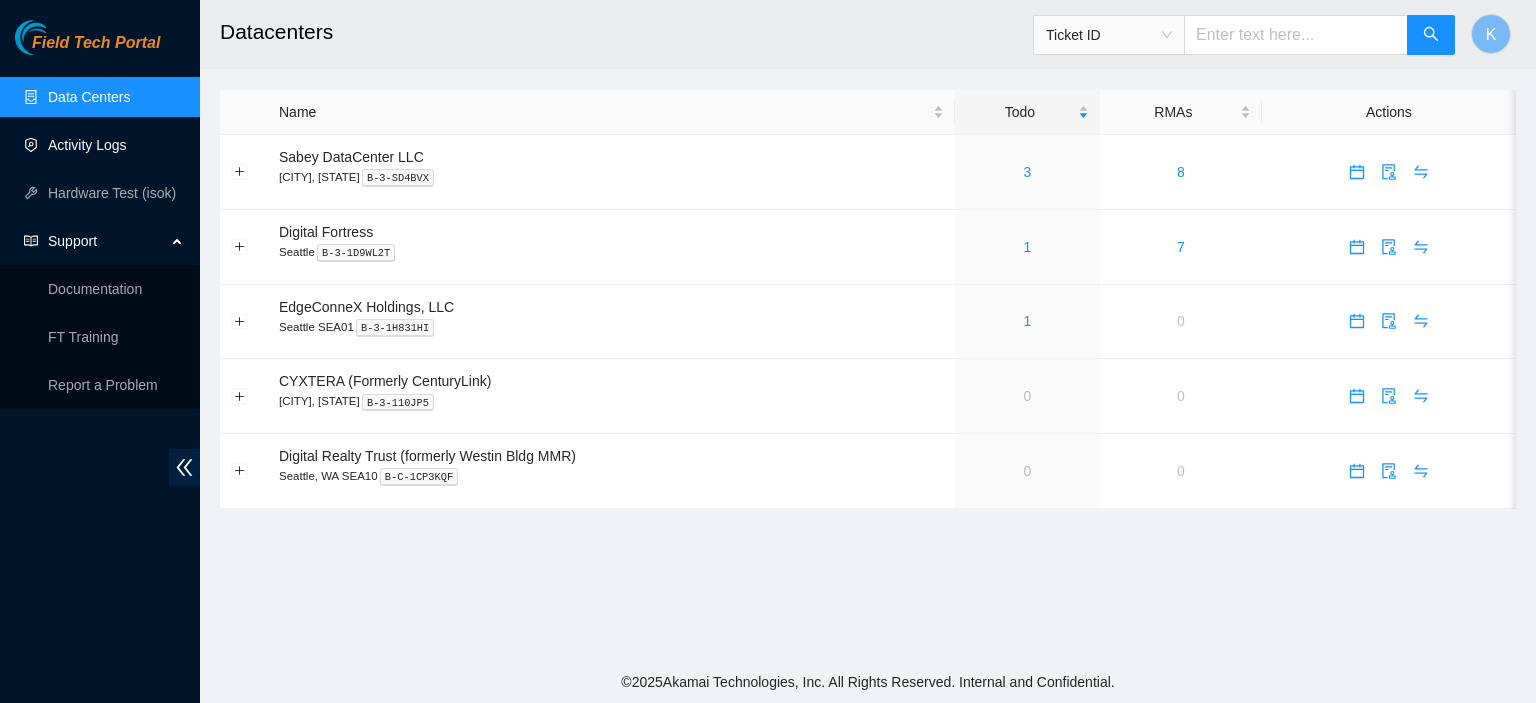 click on "Activity Logs" at bounding box center (87, 145) 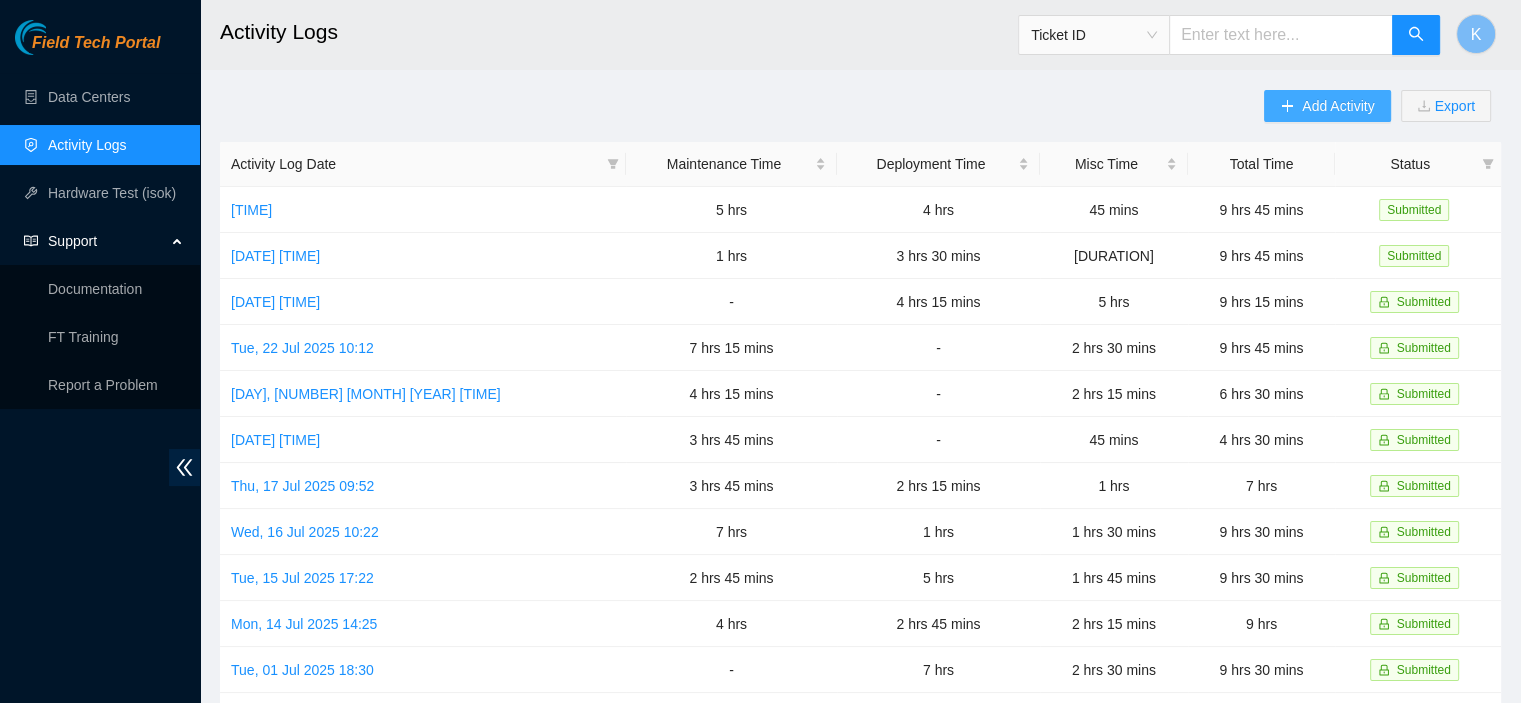 click on "Add Activity" at bounding box center [1338, 106] 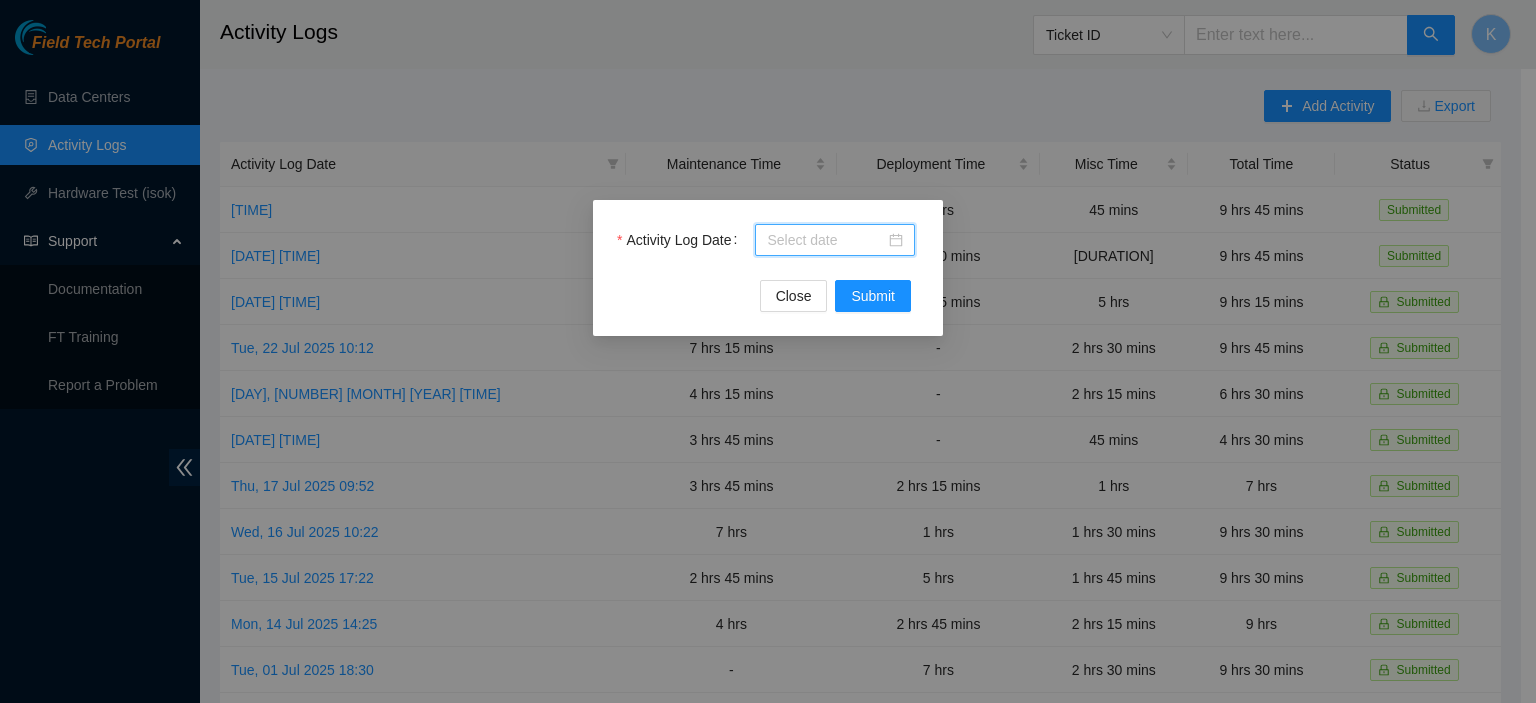click on "Activity Log Date" at bounding box center [826, 240] 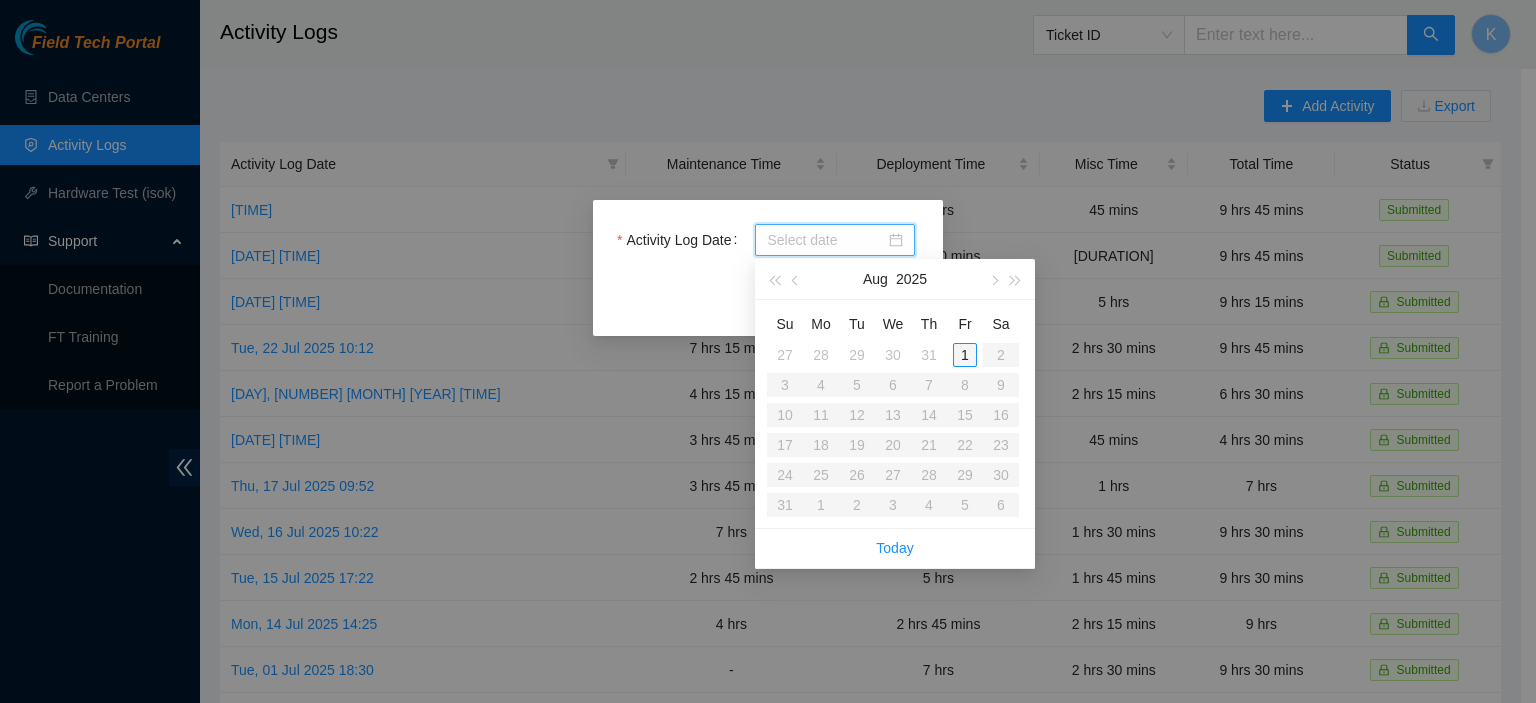 type on "[YEAR]-[MONTH]-[DAY]" 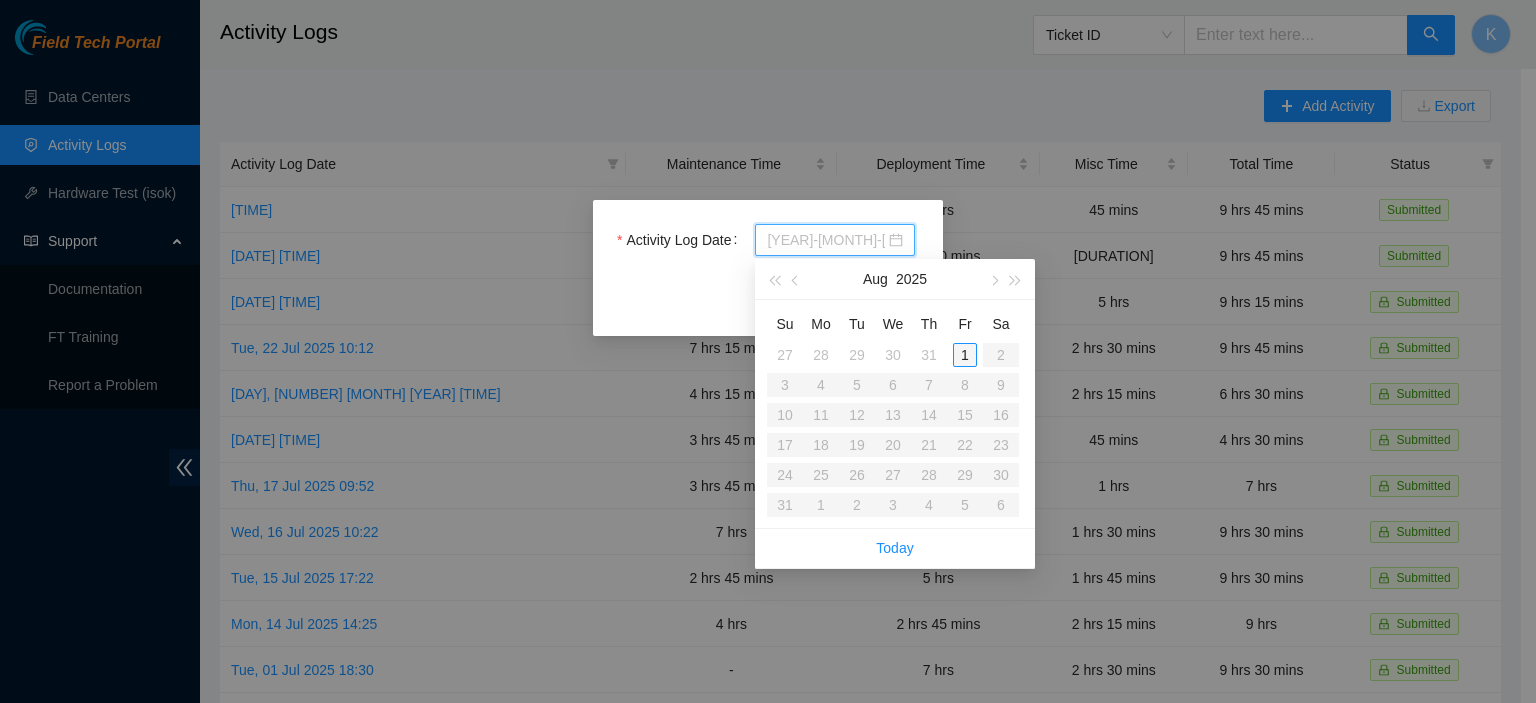 click on "1" at bounding box center [965, 355] 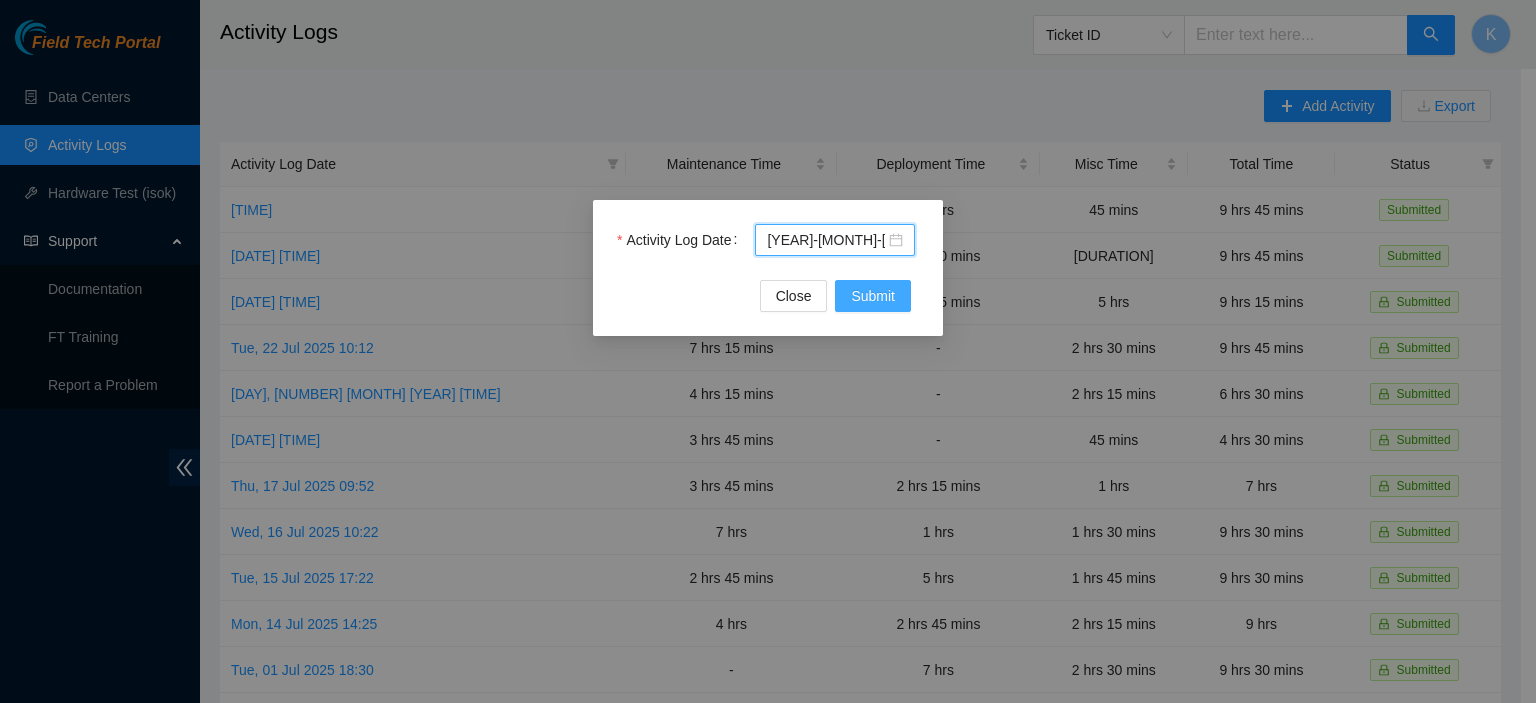 click on "Submit" at bounding box center (873, 296) 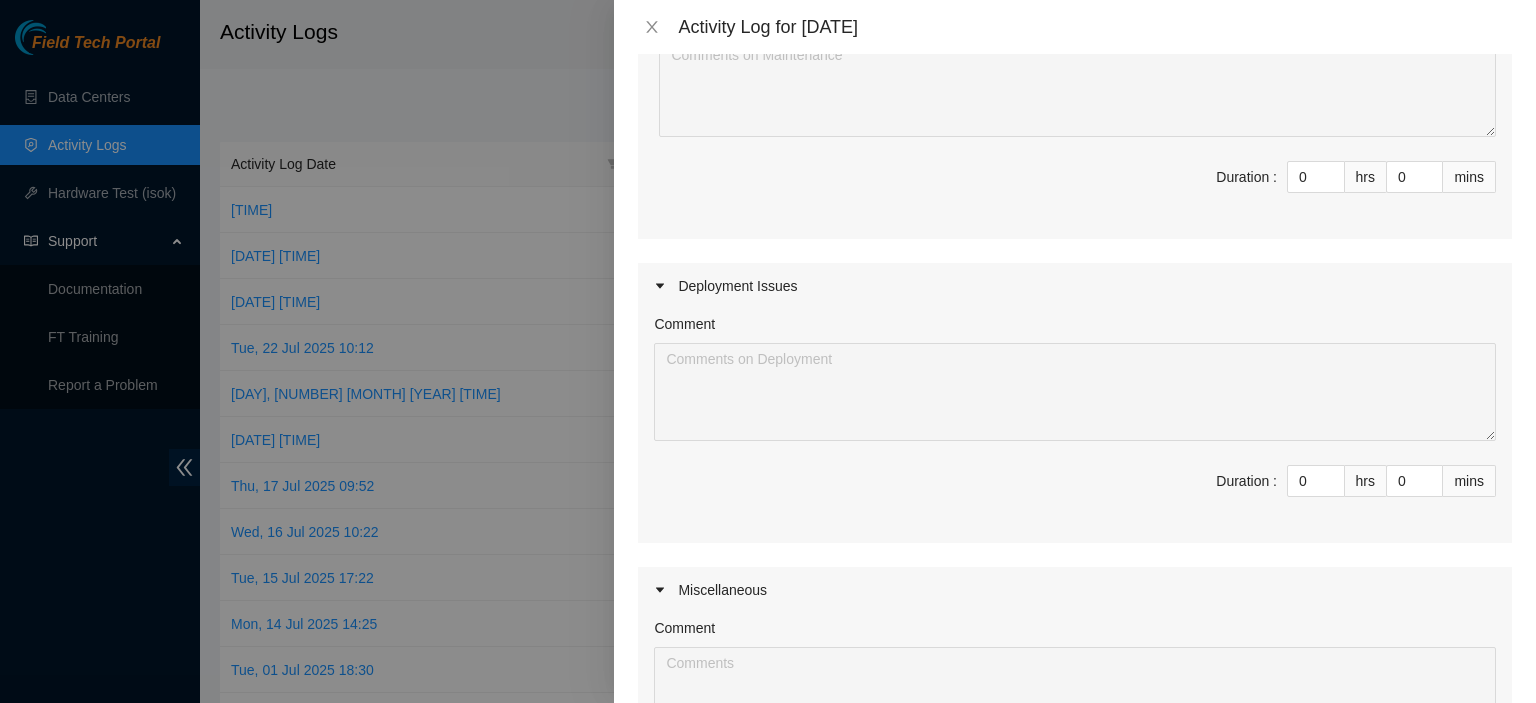 scroll, scrollTop: 292, scrollLeft: 0, axis: vertical 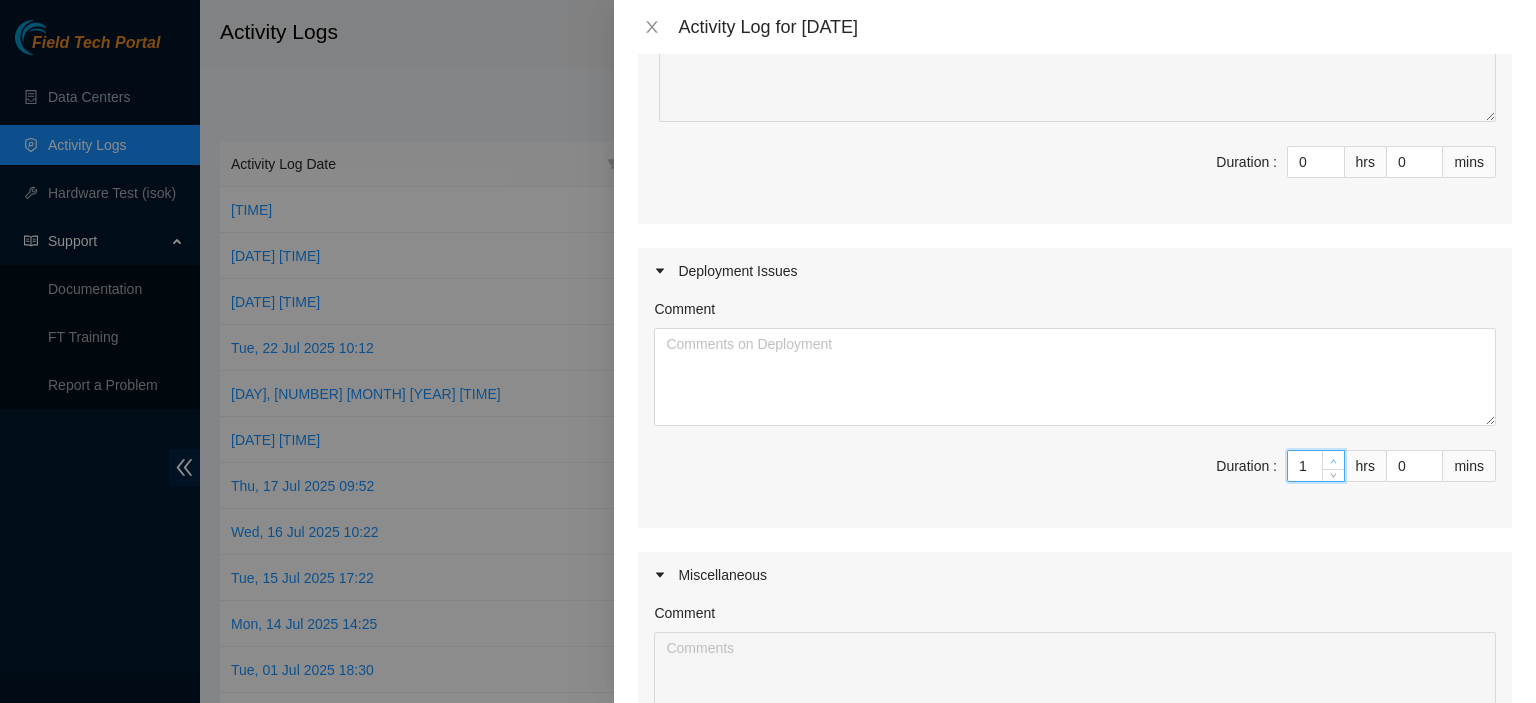 type on "1" 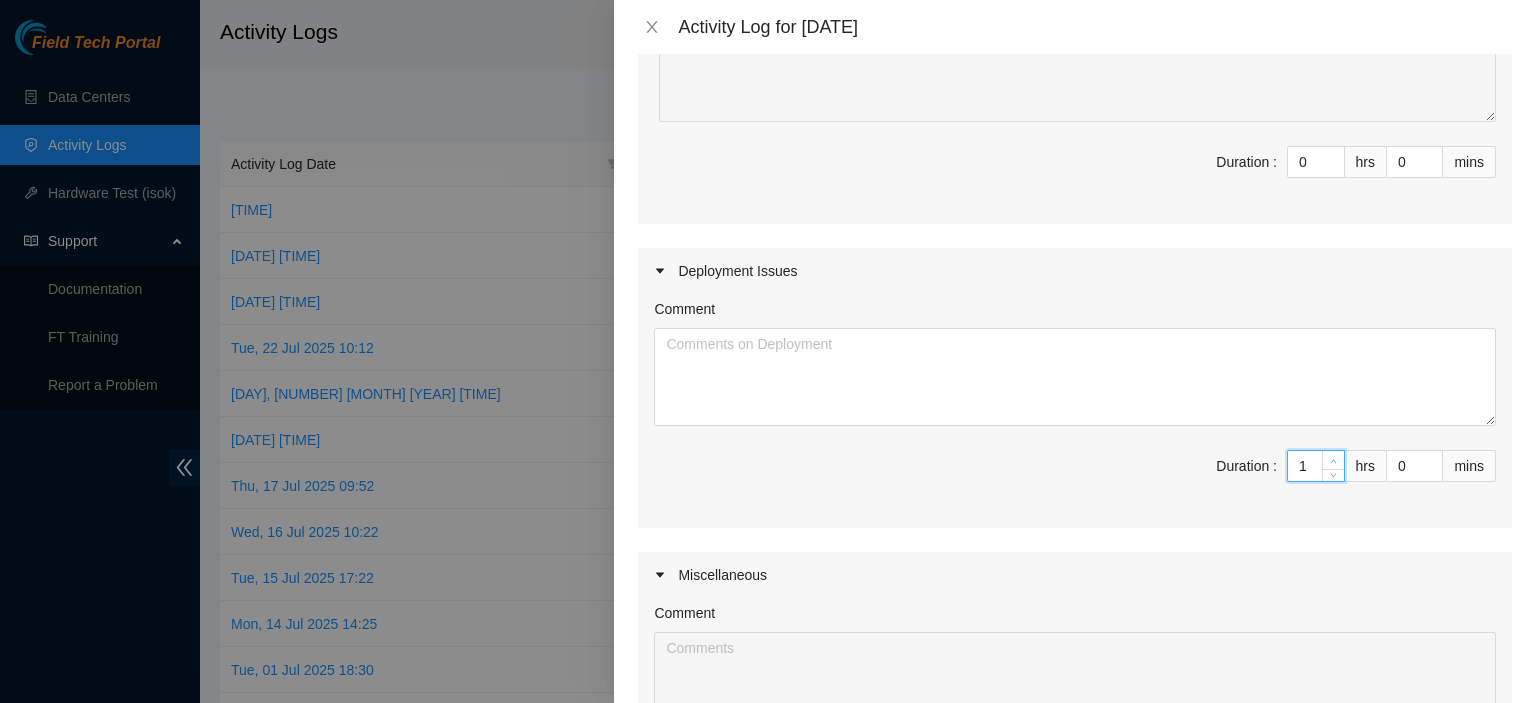 type on "1" 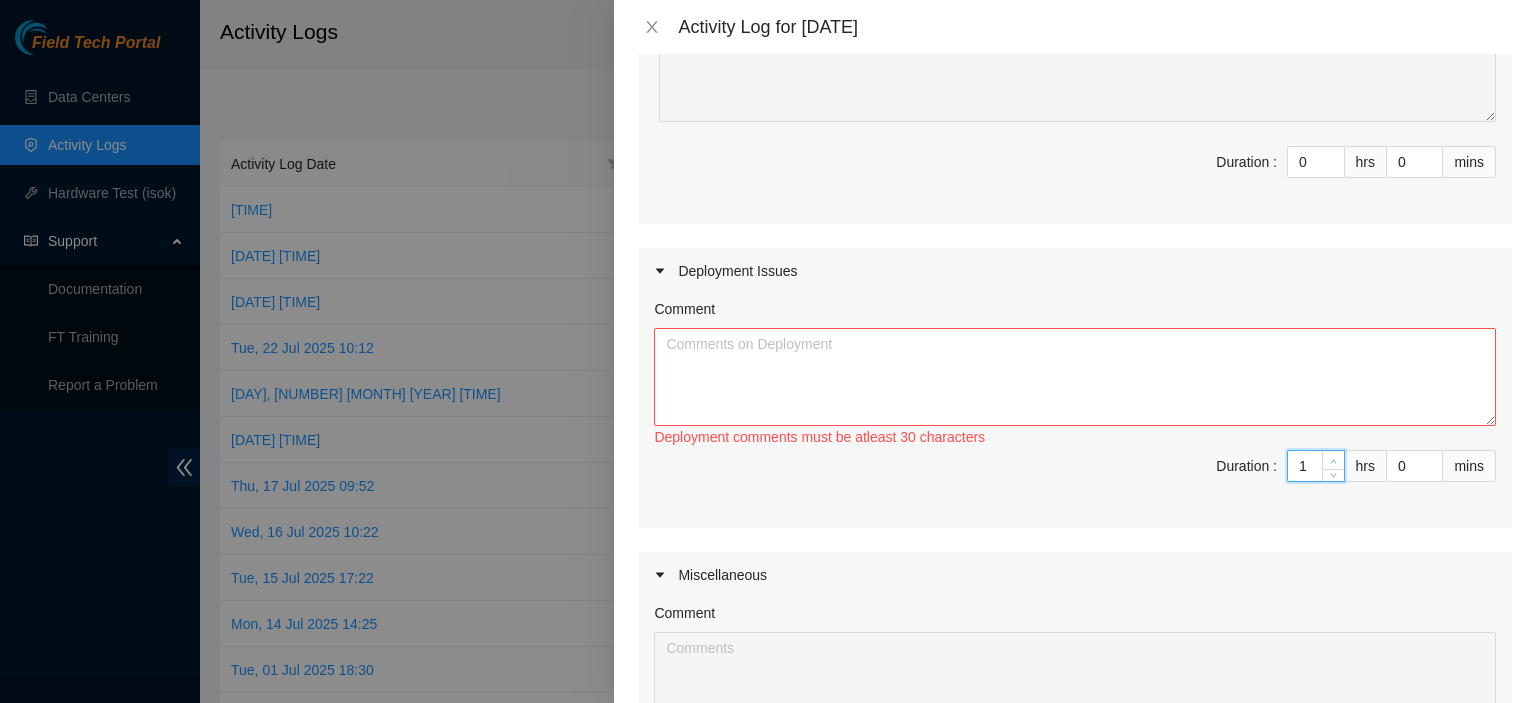 type on "2" 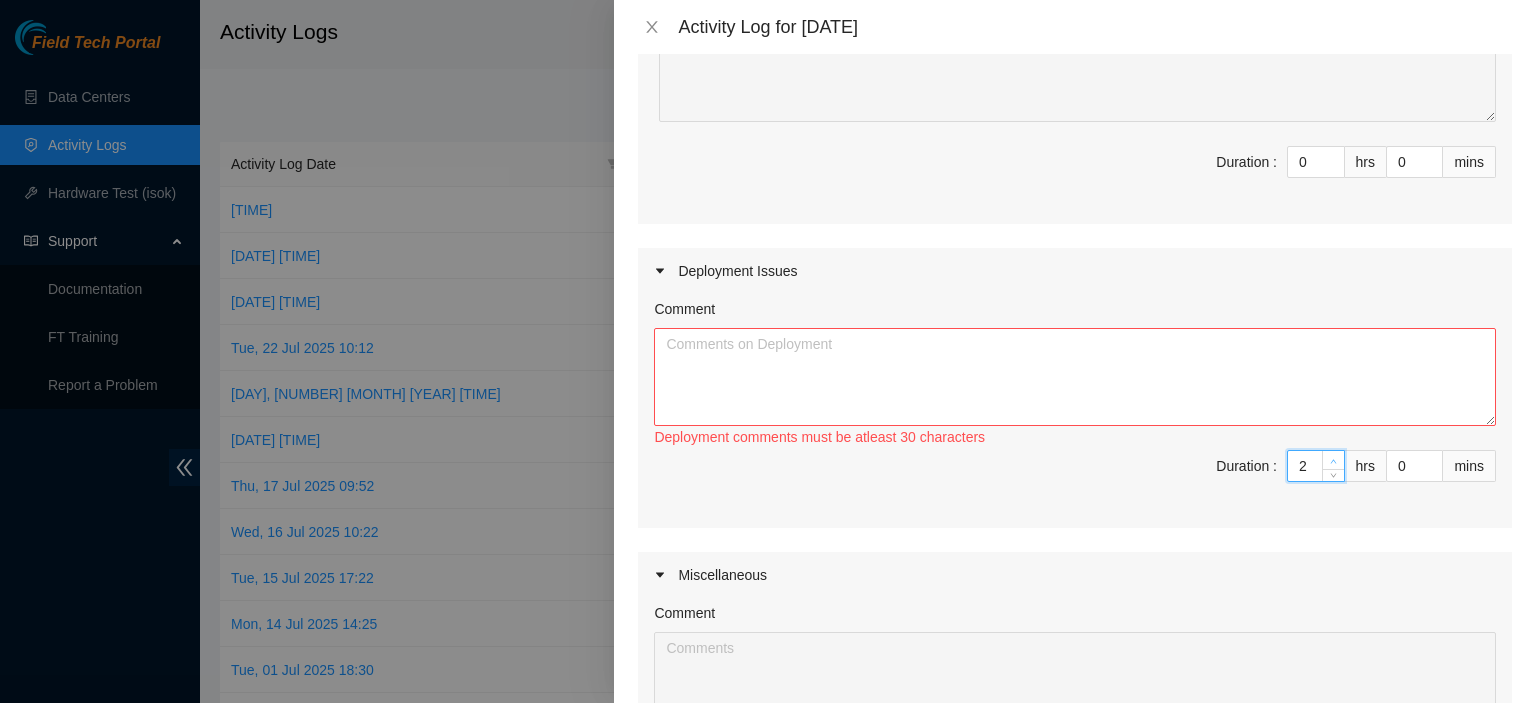 click 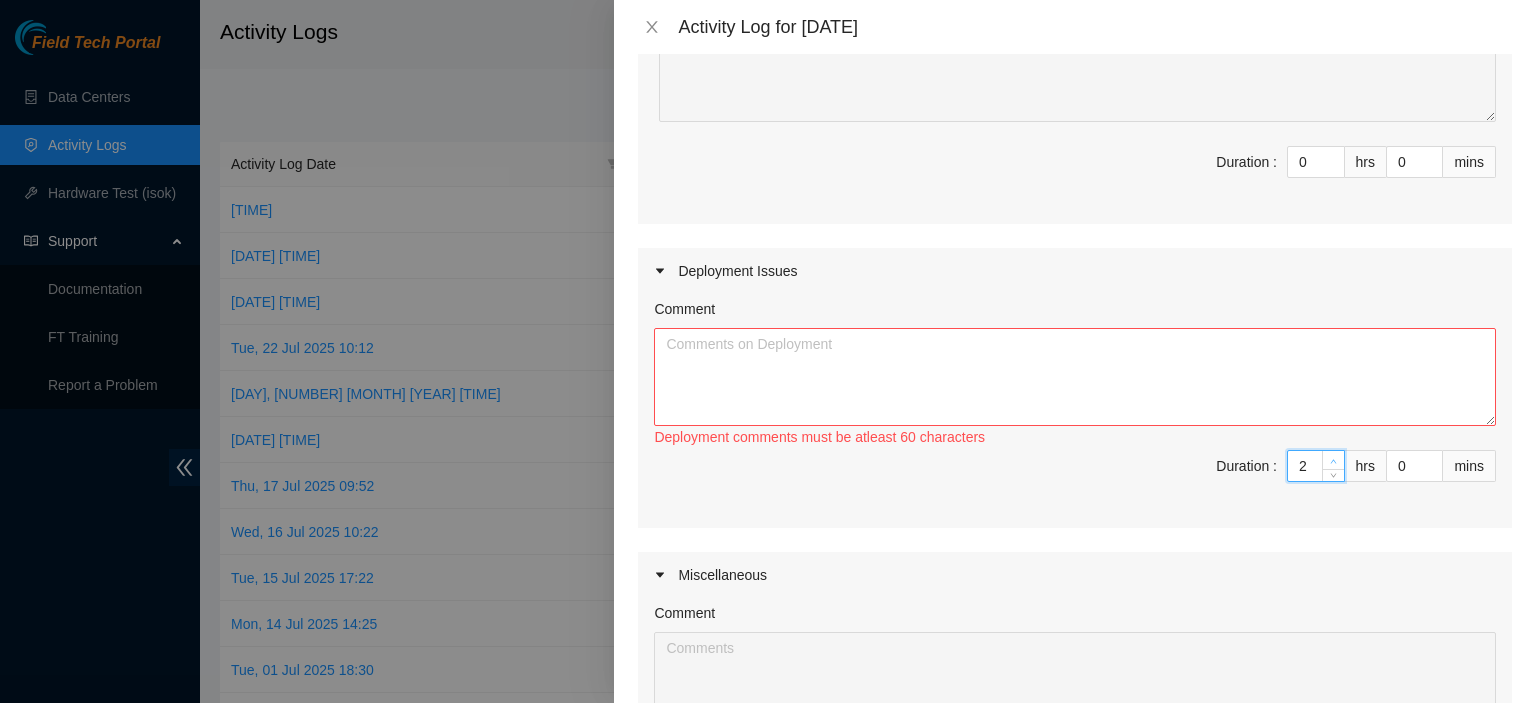 type on "3" 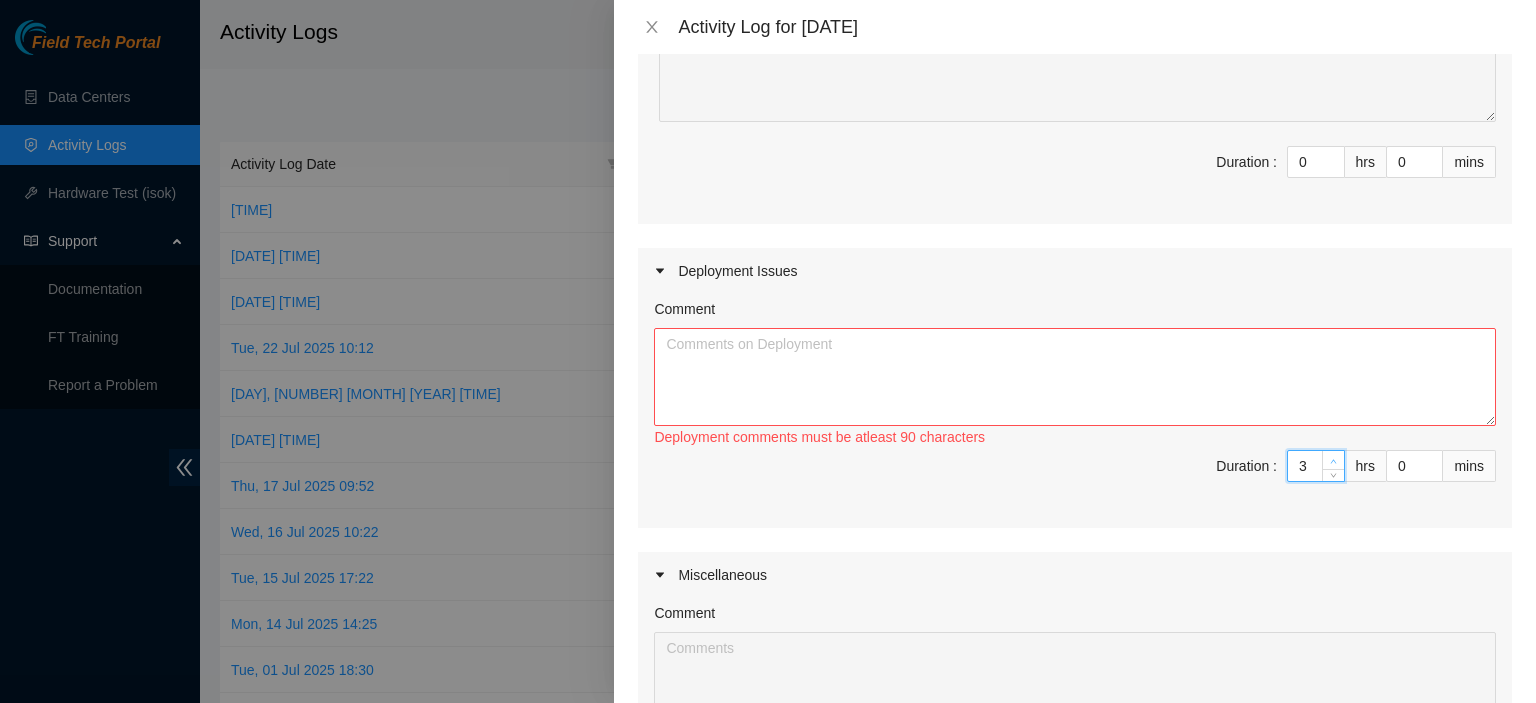 click 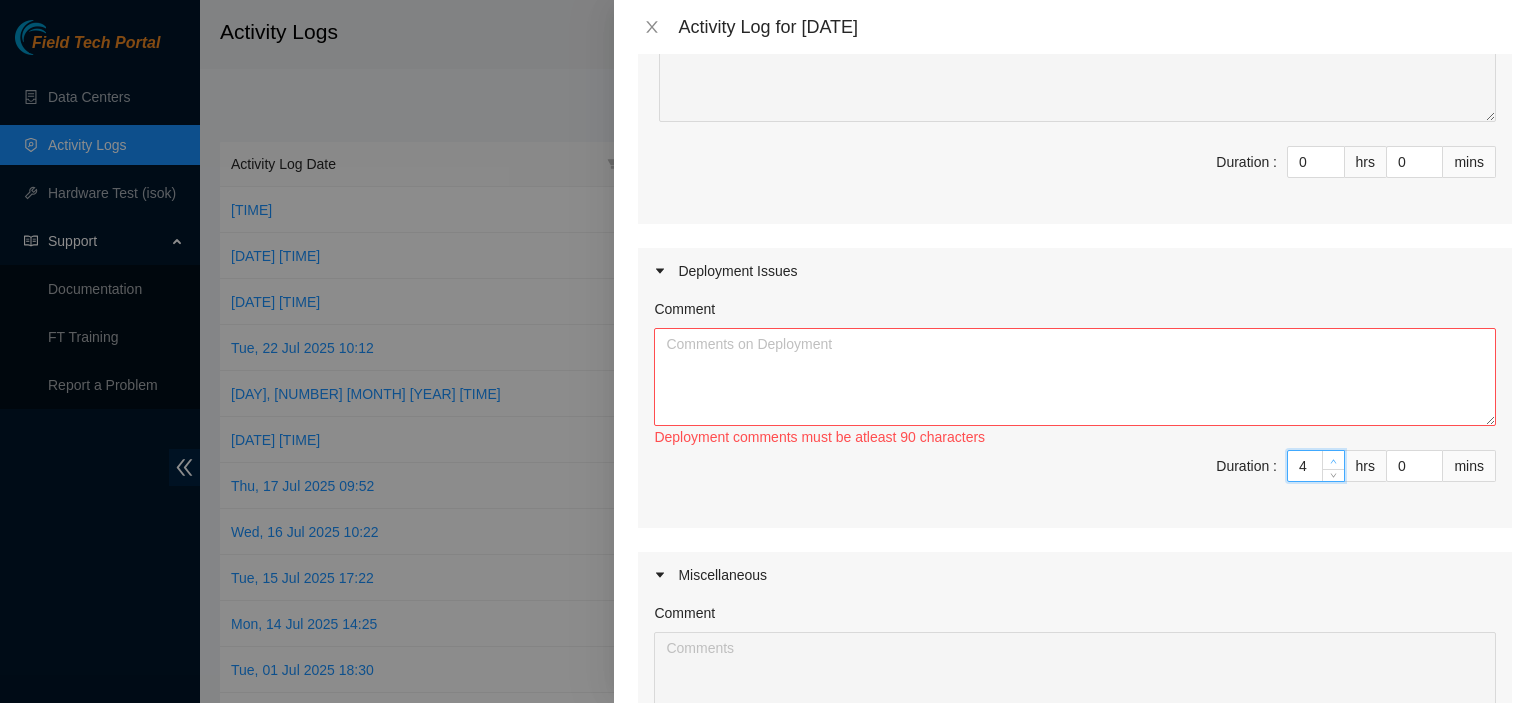 click 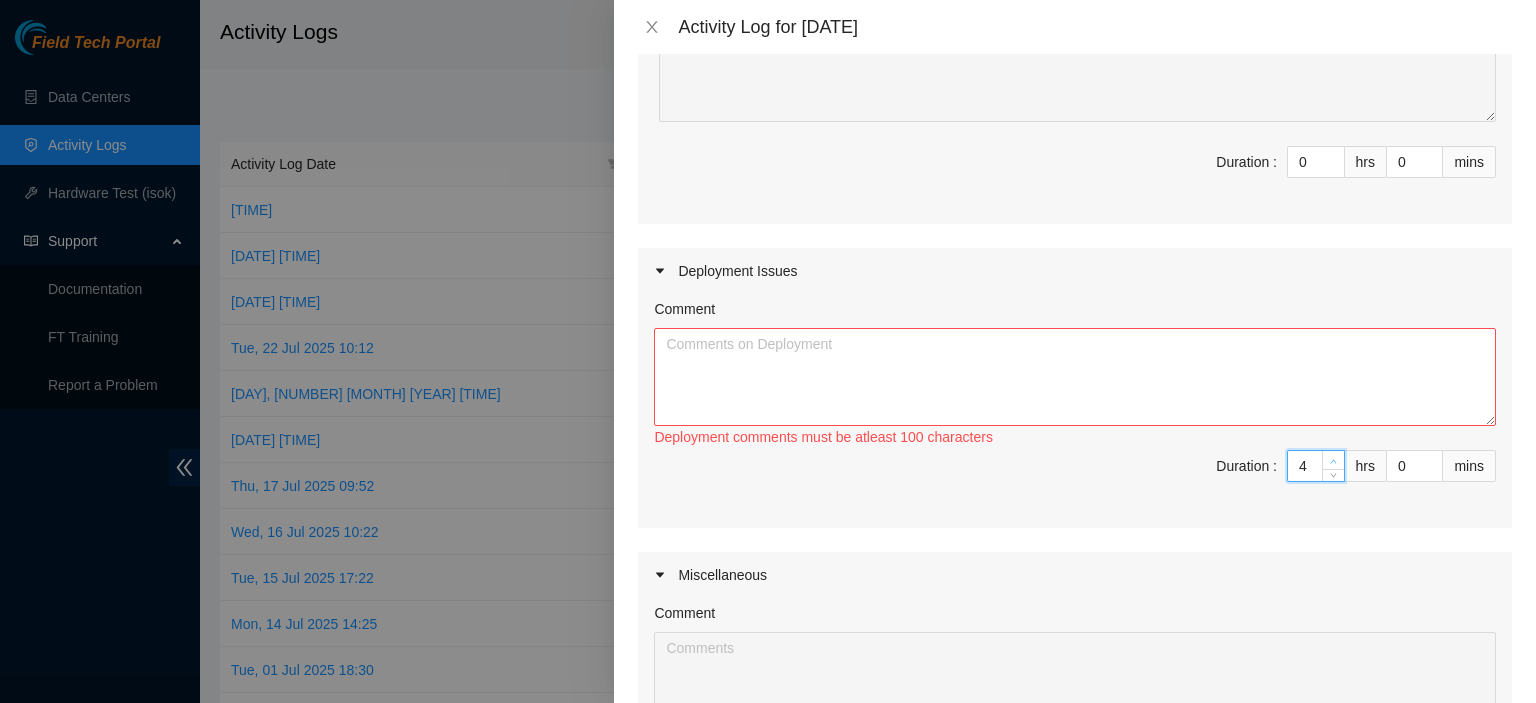 type on "5" 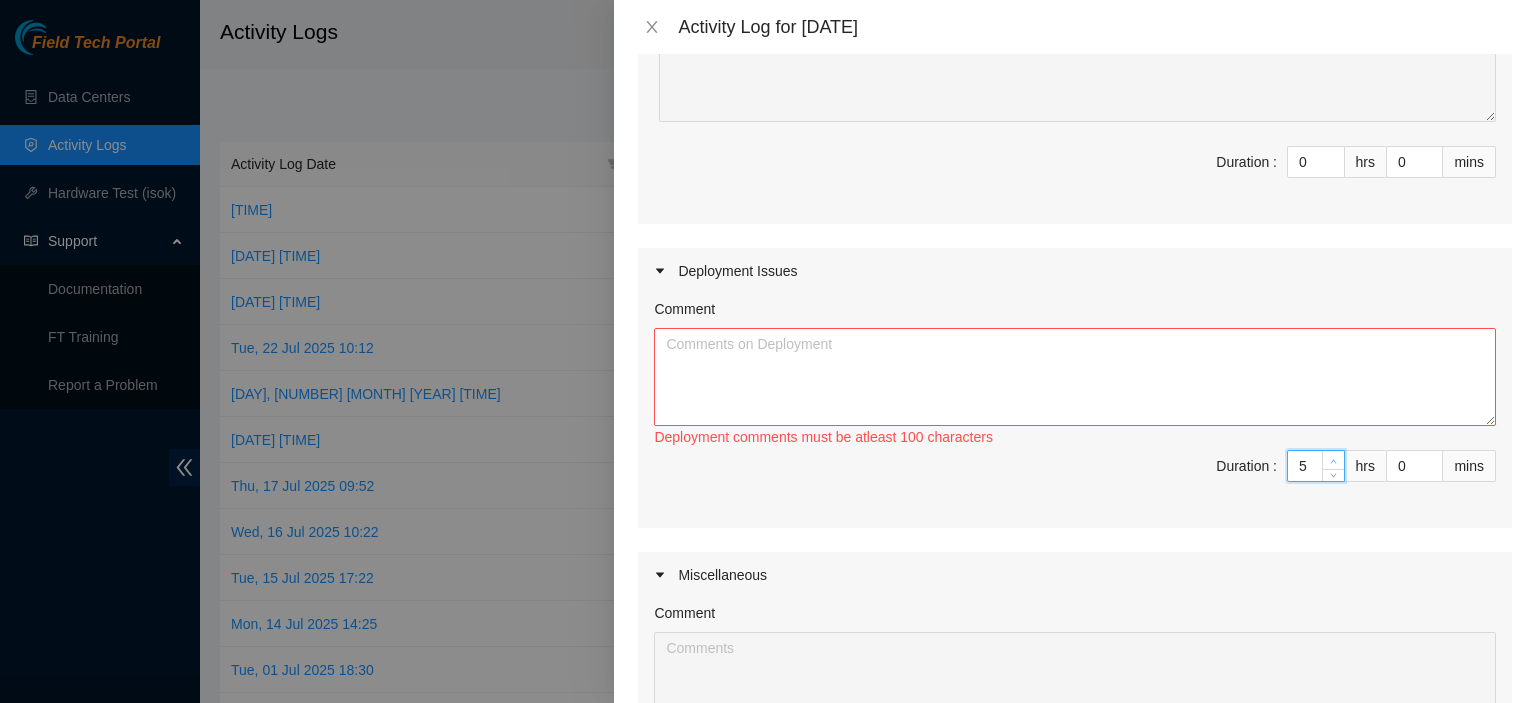 click 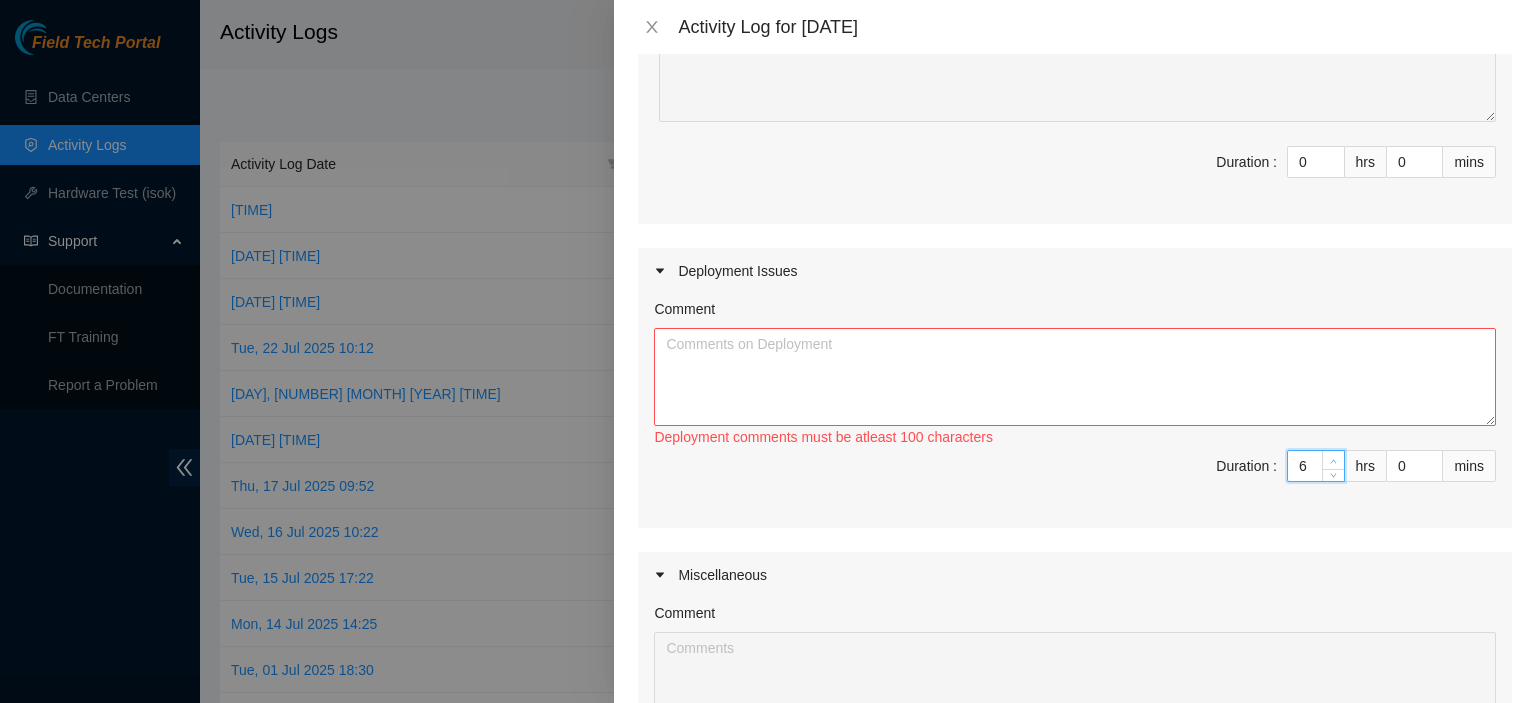 click 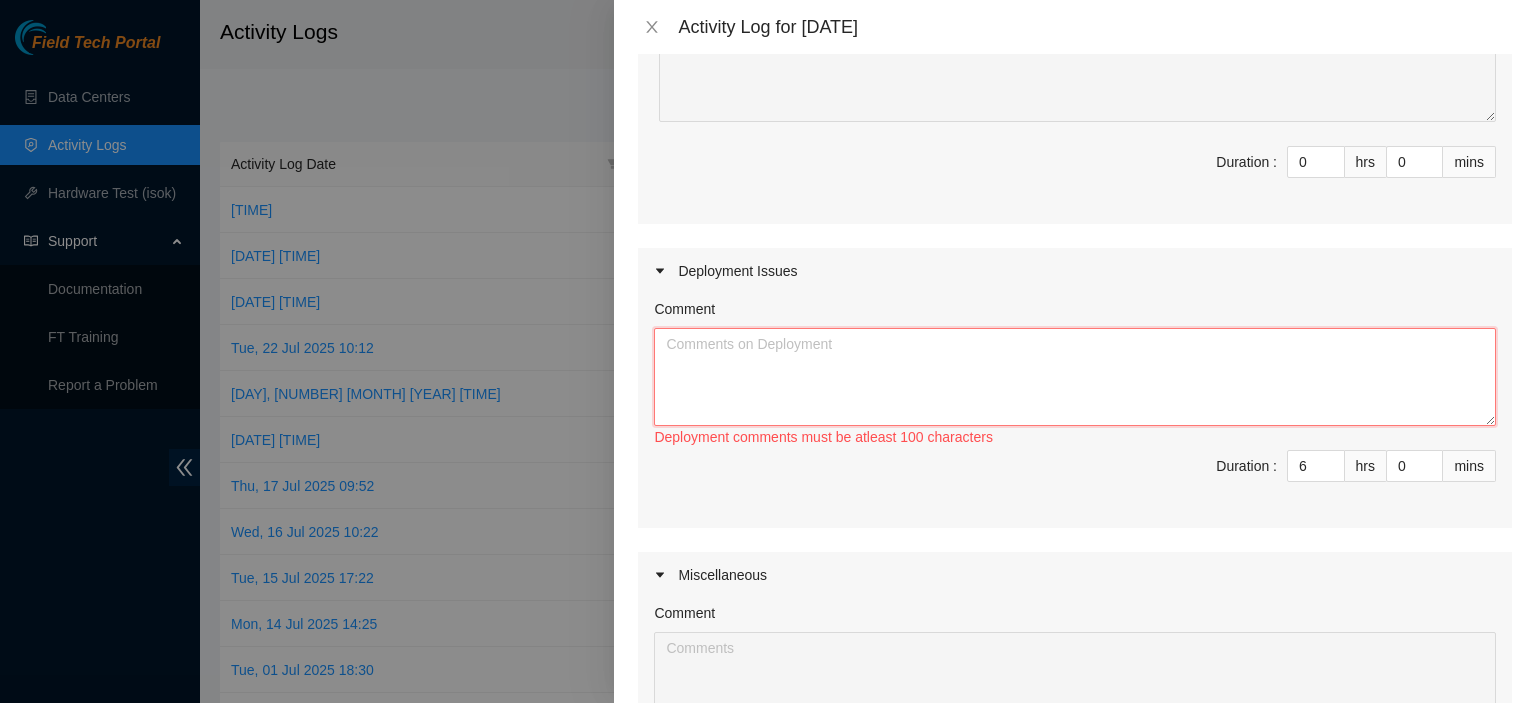 click on "Comment" at bounding box center [1075, 377] 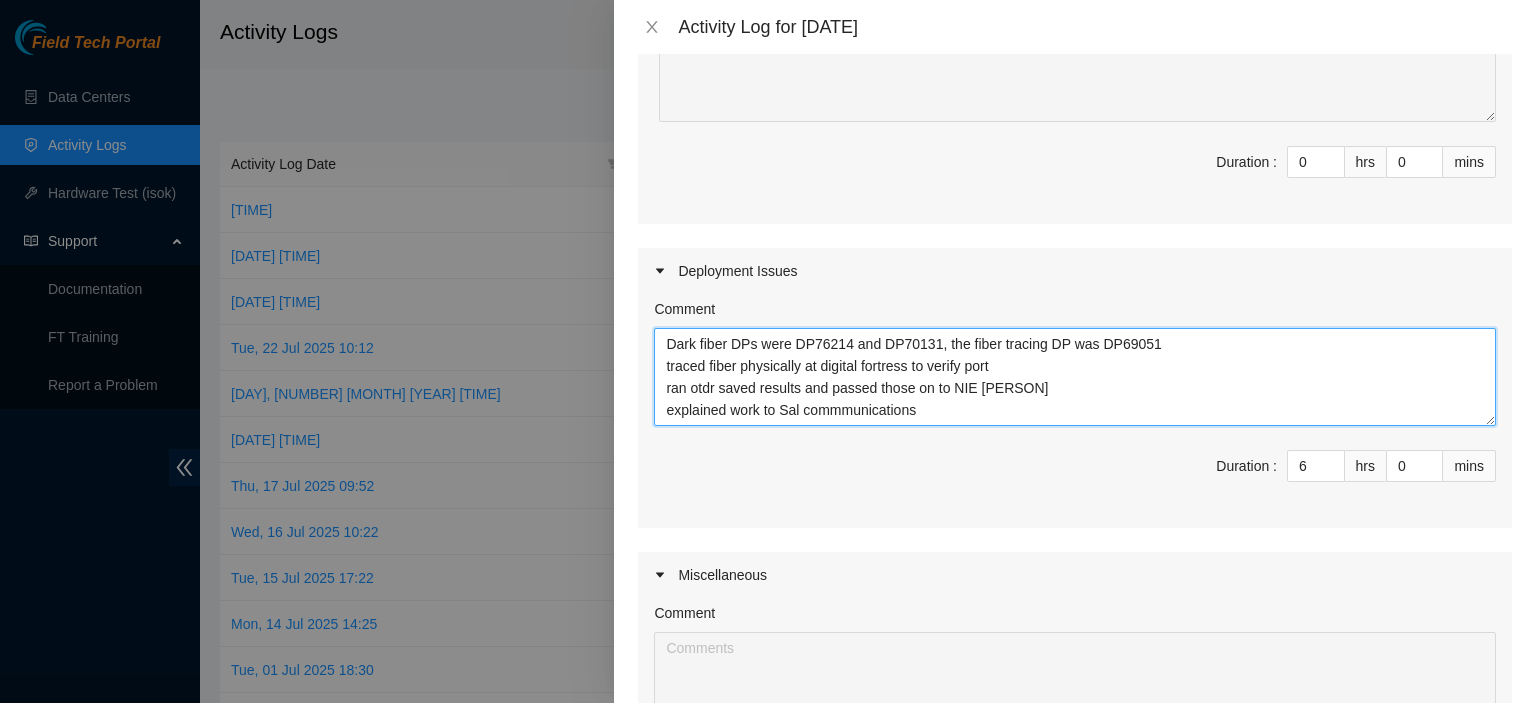click on "Dark fiber DPs were DP76214 and DP70131, the fiber tracing DP was DP69051
traced fiber physically at digital fortress to verify port
ran otdr saved results and passed those on to NIE [PERSON]
explained work to Sal commmunications" at bounding box center [1075, 377] 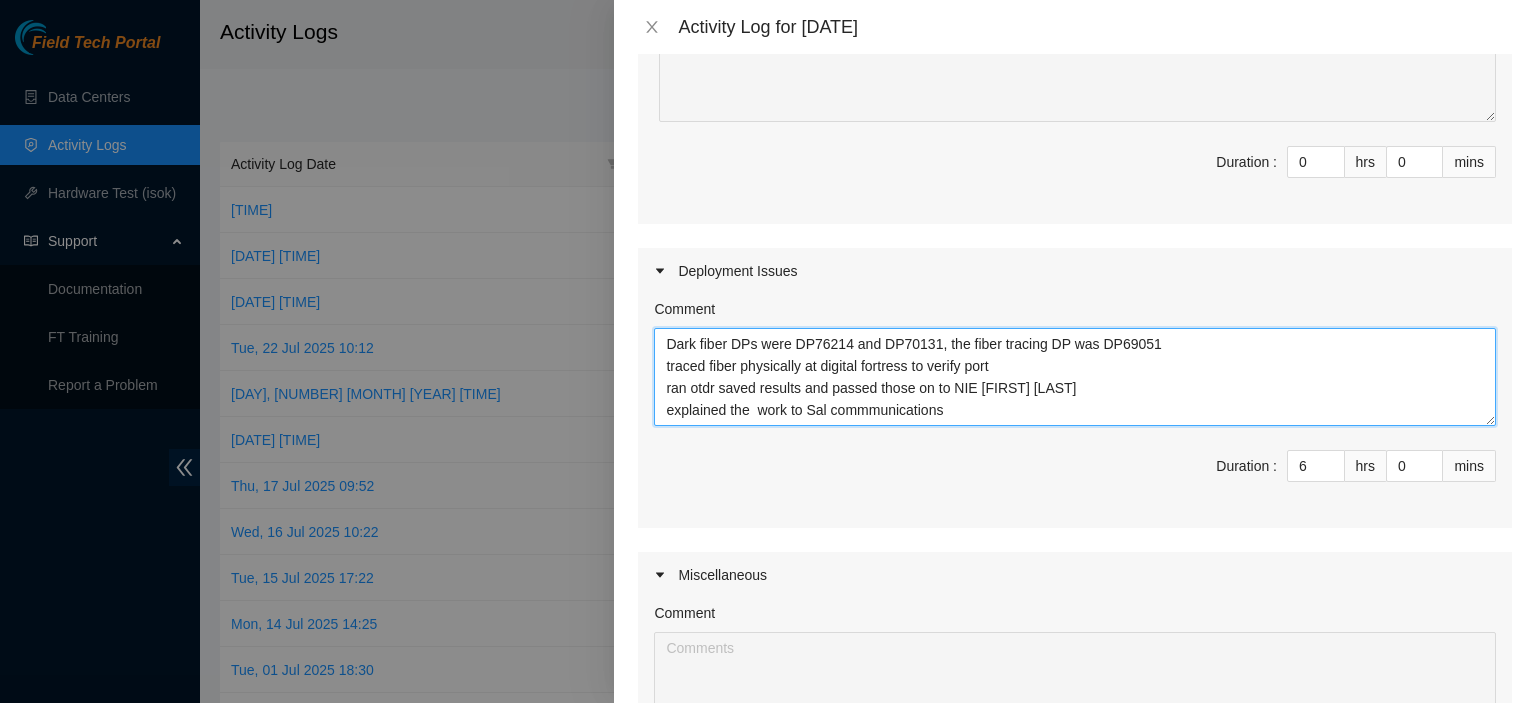 click on "Dark fiber DPs were DP76214 and DP70131, the fiber tracing DP was DP69051
traced fiber physically at digital fortress to verify port
ran otdr saved results and passed those on to NIE [FIRST] [LAST]
explained the  work to Sal commmunications" at bounding box center (1075, 377) 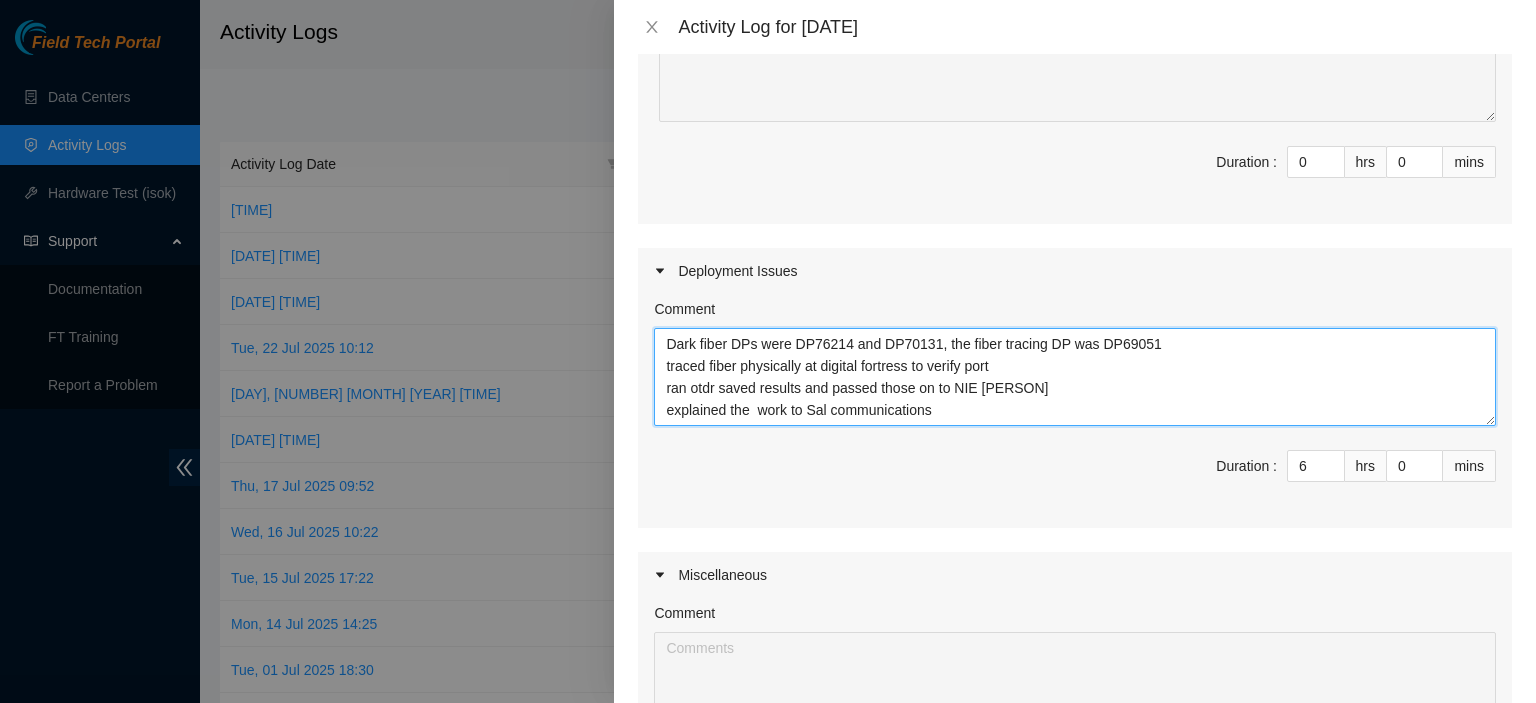 drag, startPoint x: 959, startPoint y: 411, endPoint x: 828, endPoint y: 406, distance: 131.09538 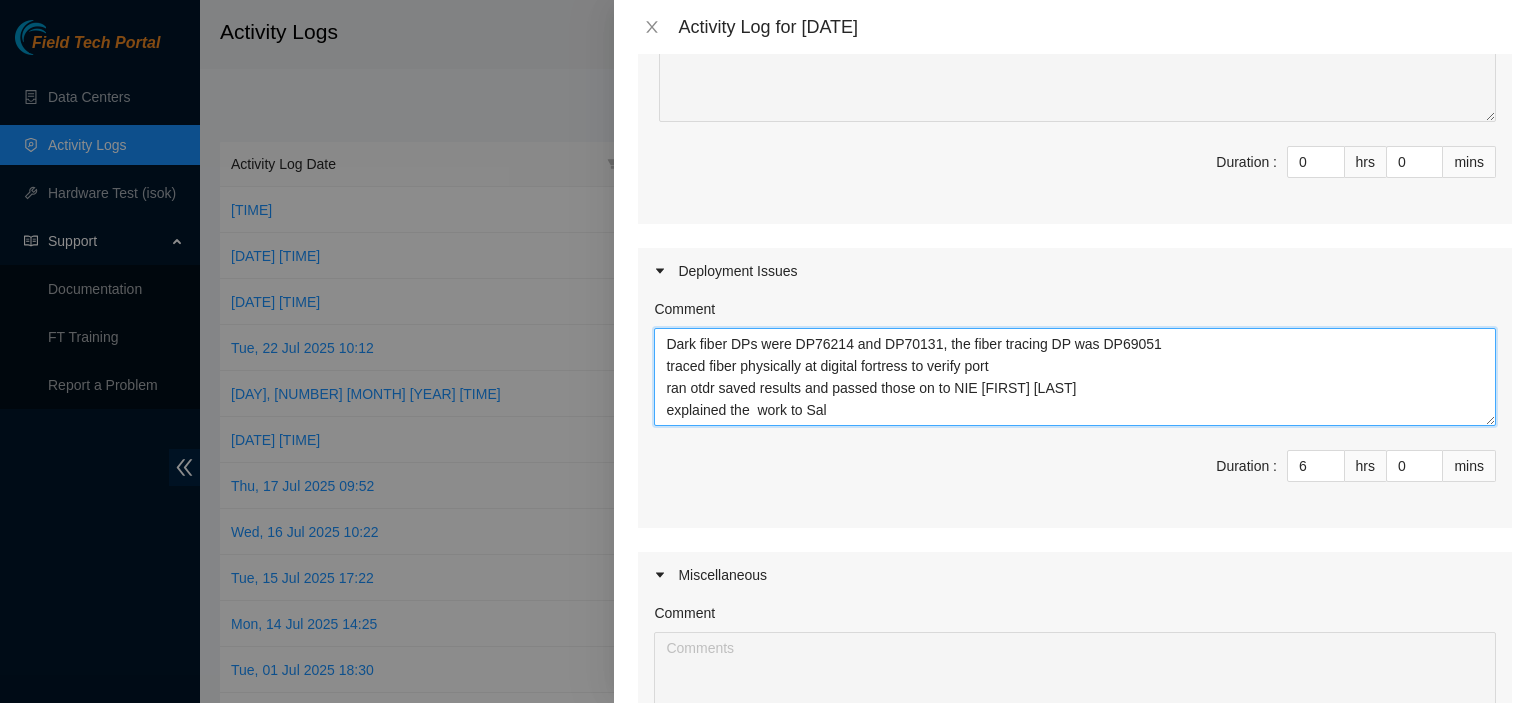 type on "Dark fiber DPs were DP76214 and DP70131, the fiber tracing DP was DP69051
traced fiber physically at digital fortress to verify port
ran otdr saved results and passed those on to NIE [FIRST] [LAST]
explained the  work to Sal" 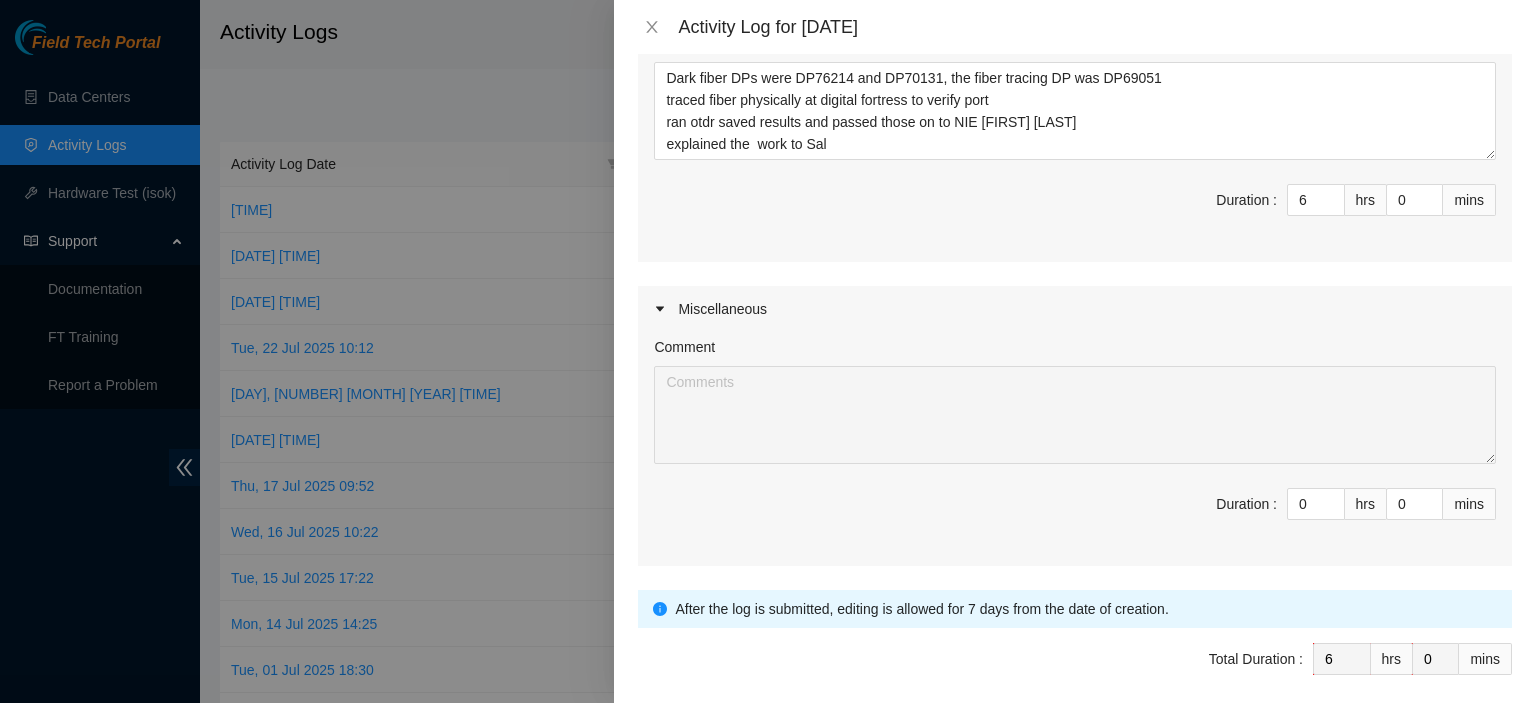 scroll, scrollTop: 629, scrollLeft: 0, axis: vertical 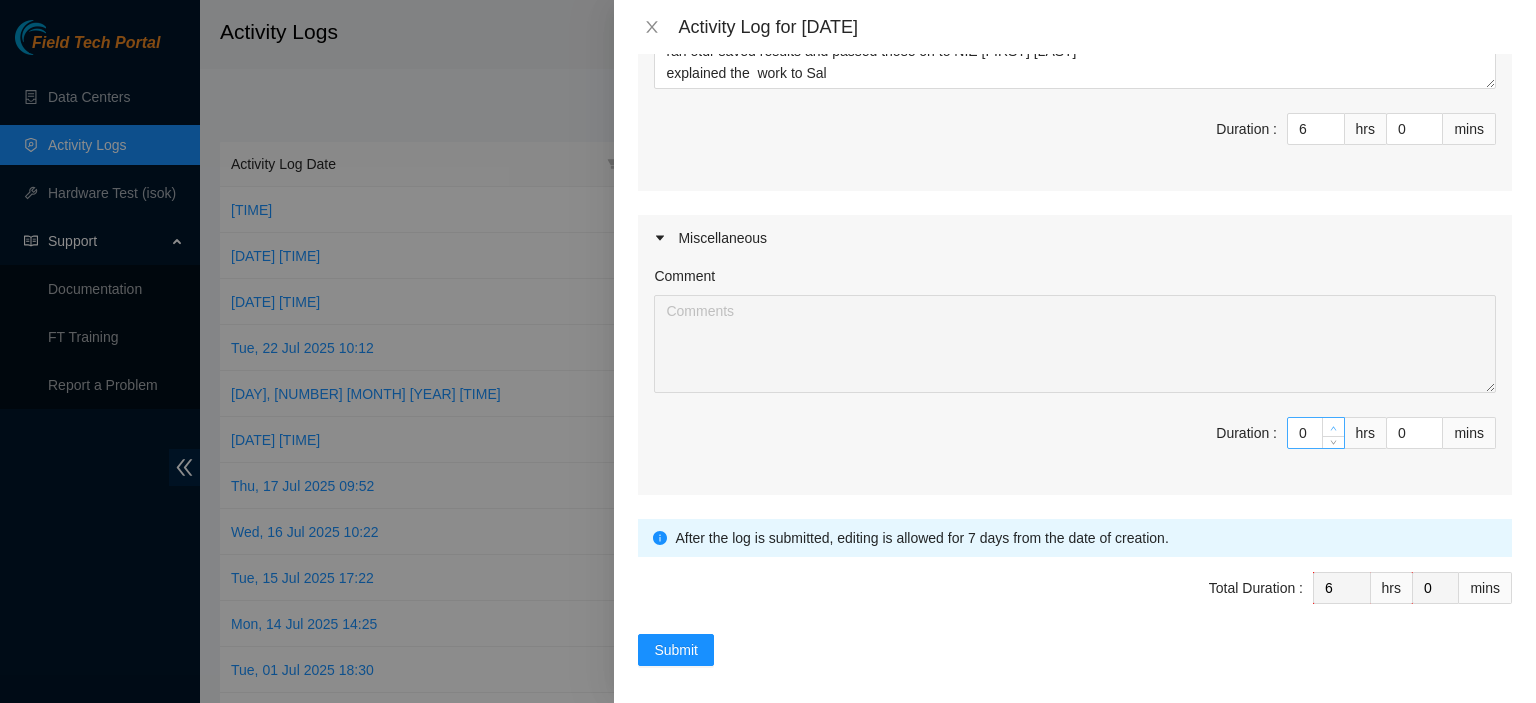 type on "1" 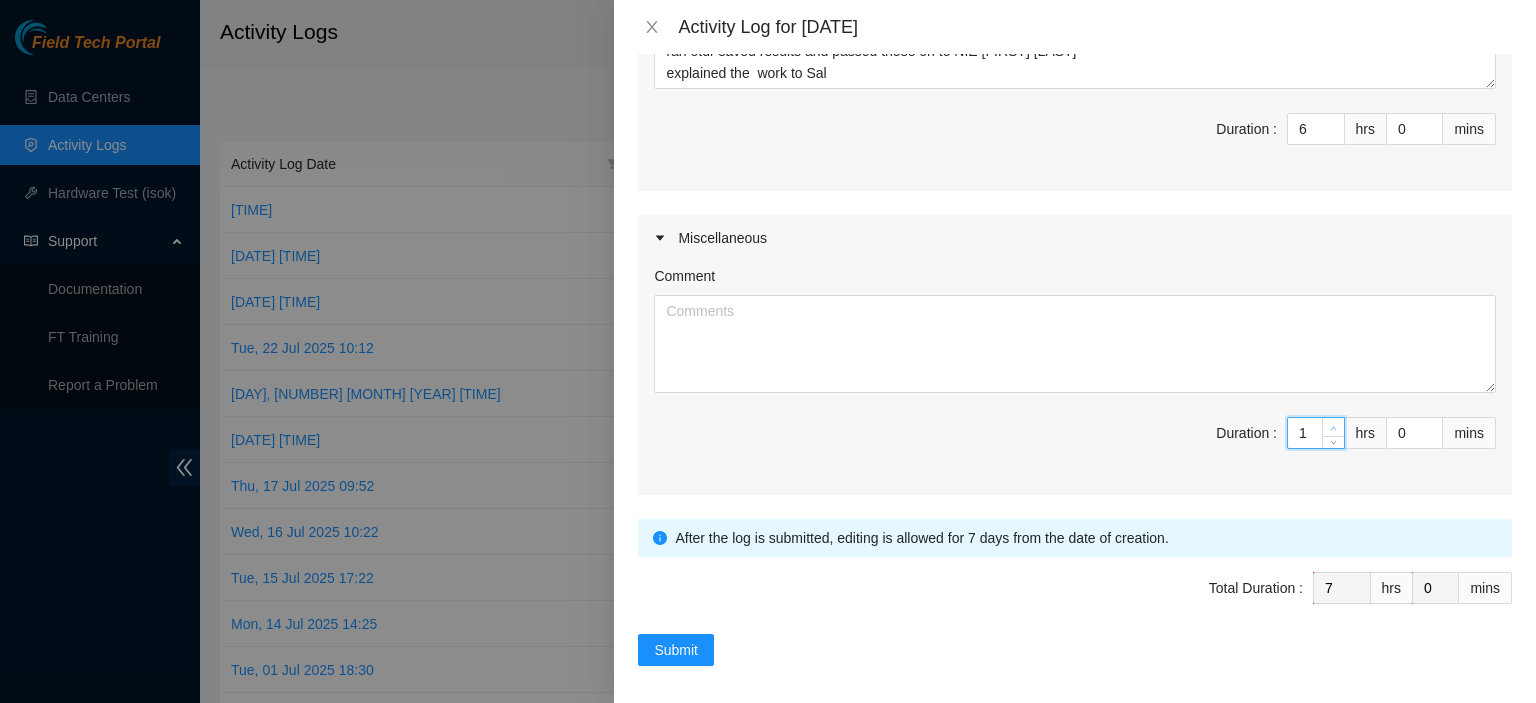 click at bounding box center (1333, 427) 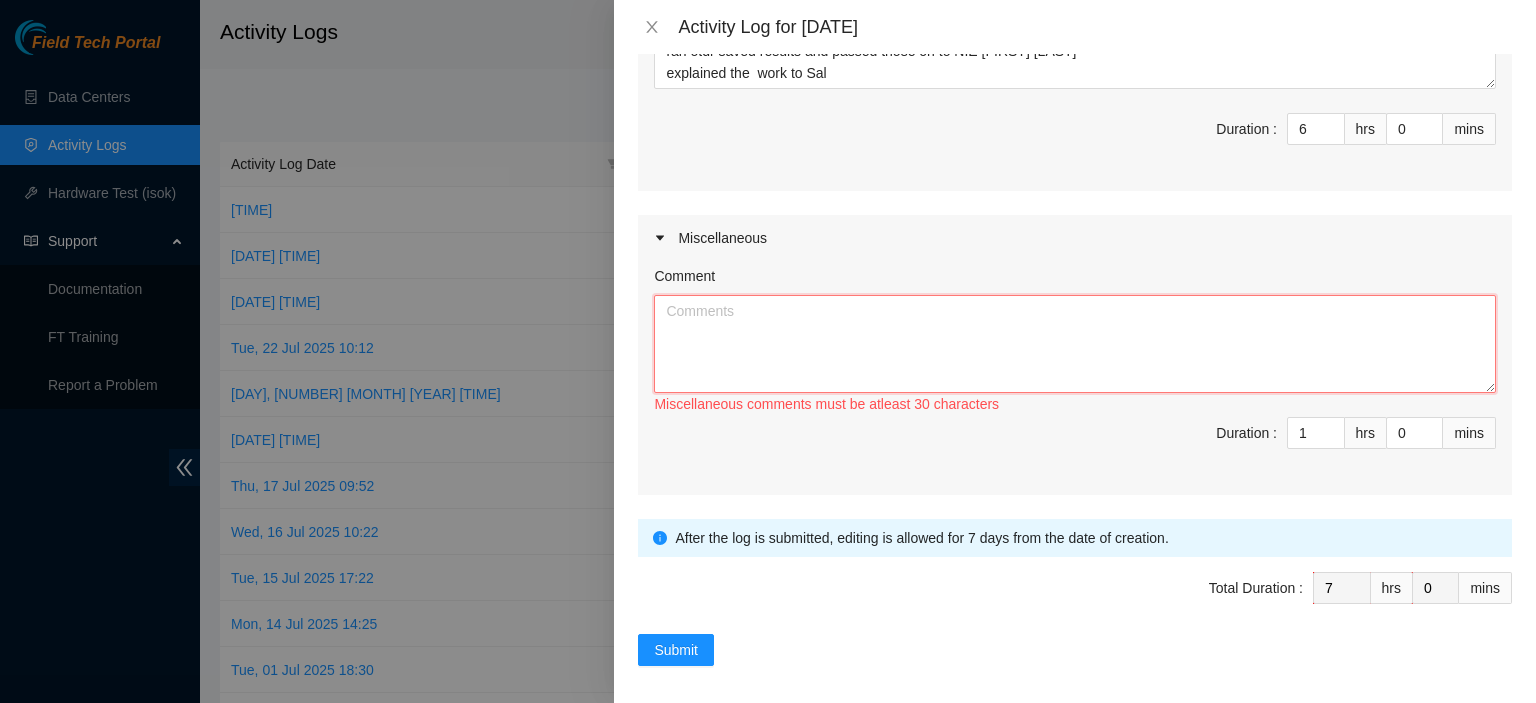 click on "Comment" at bounding box center [1075, 344] 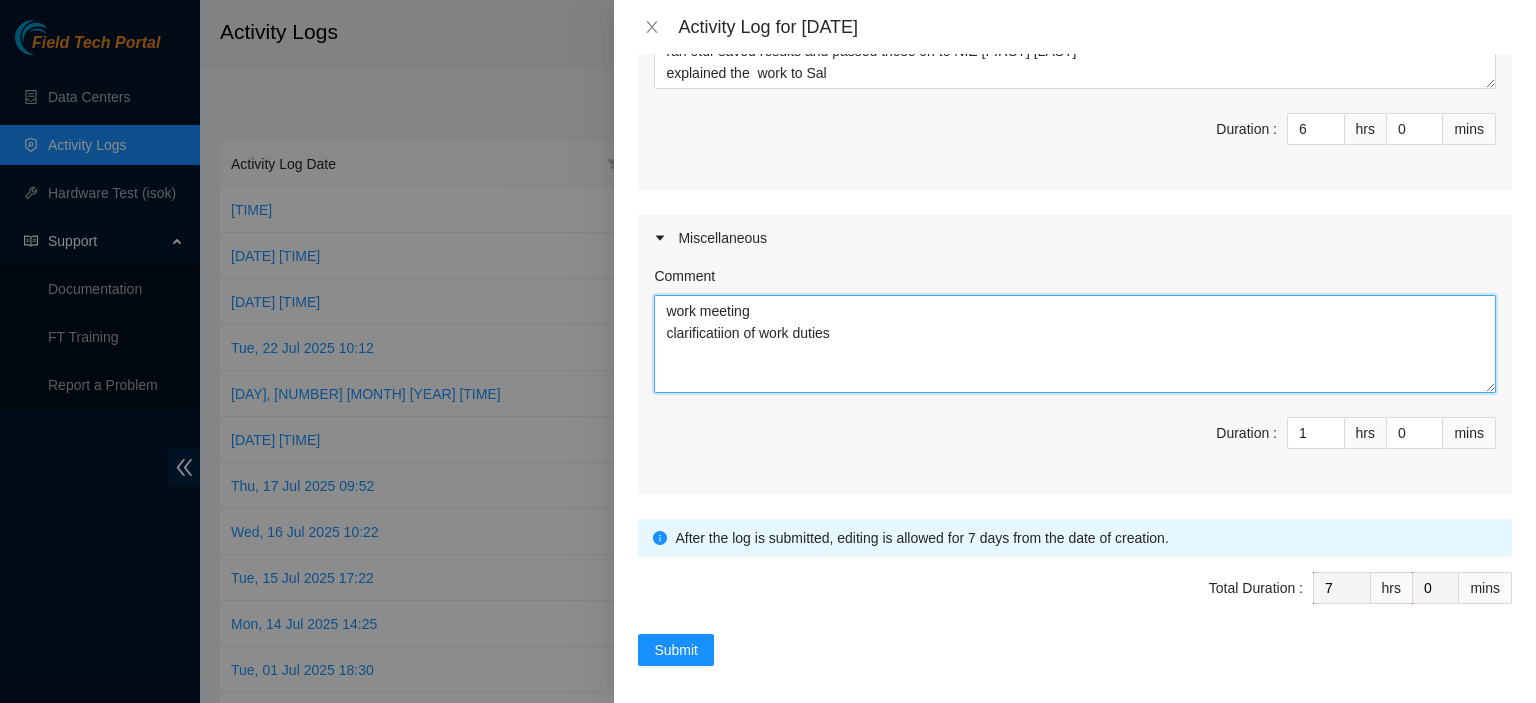 click on "work meeting
clarificatiion of work duties" at bounding box center [1075, 344] 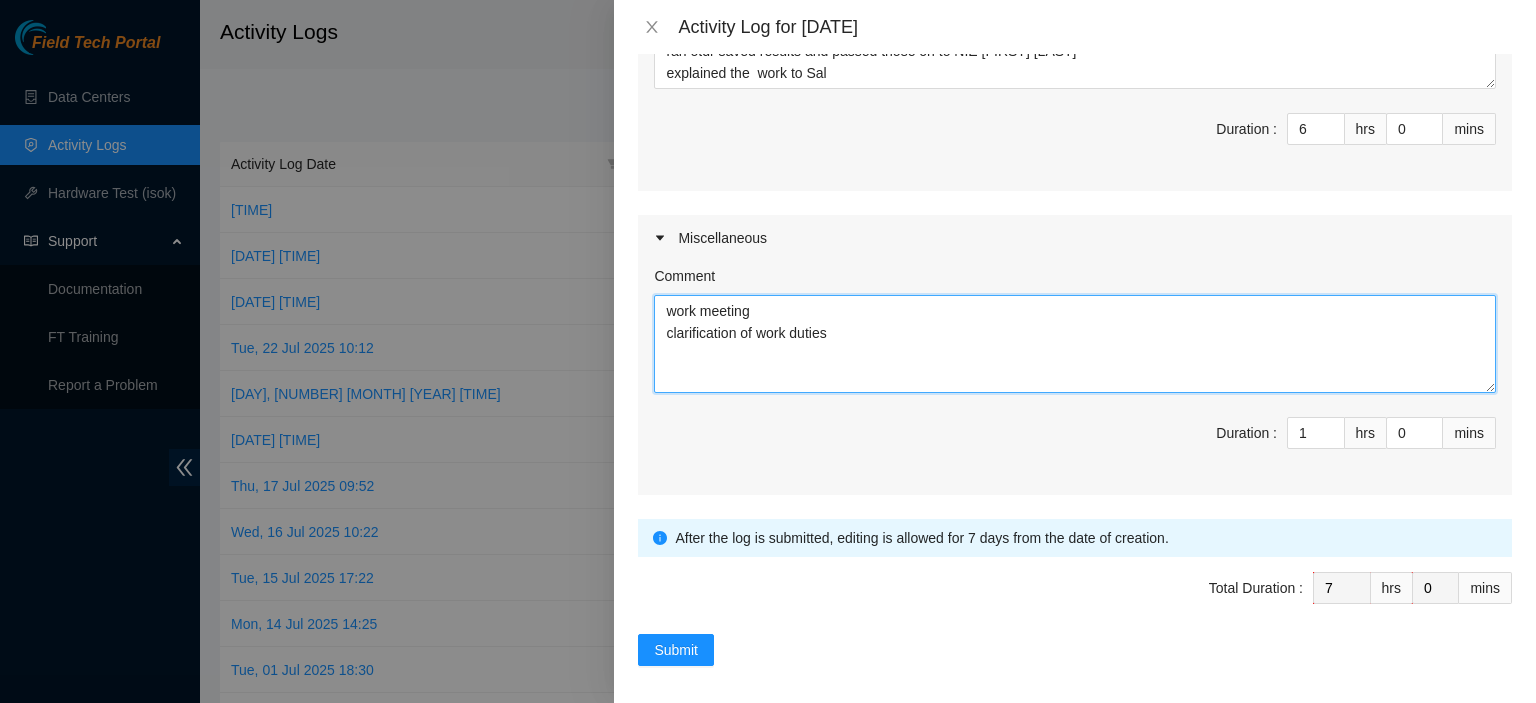 click on "work meeting
clarification of work duties" at bounding box center [1075, 344] 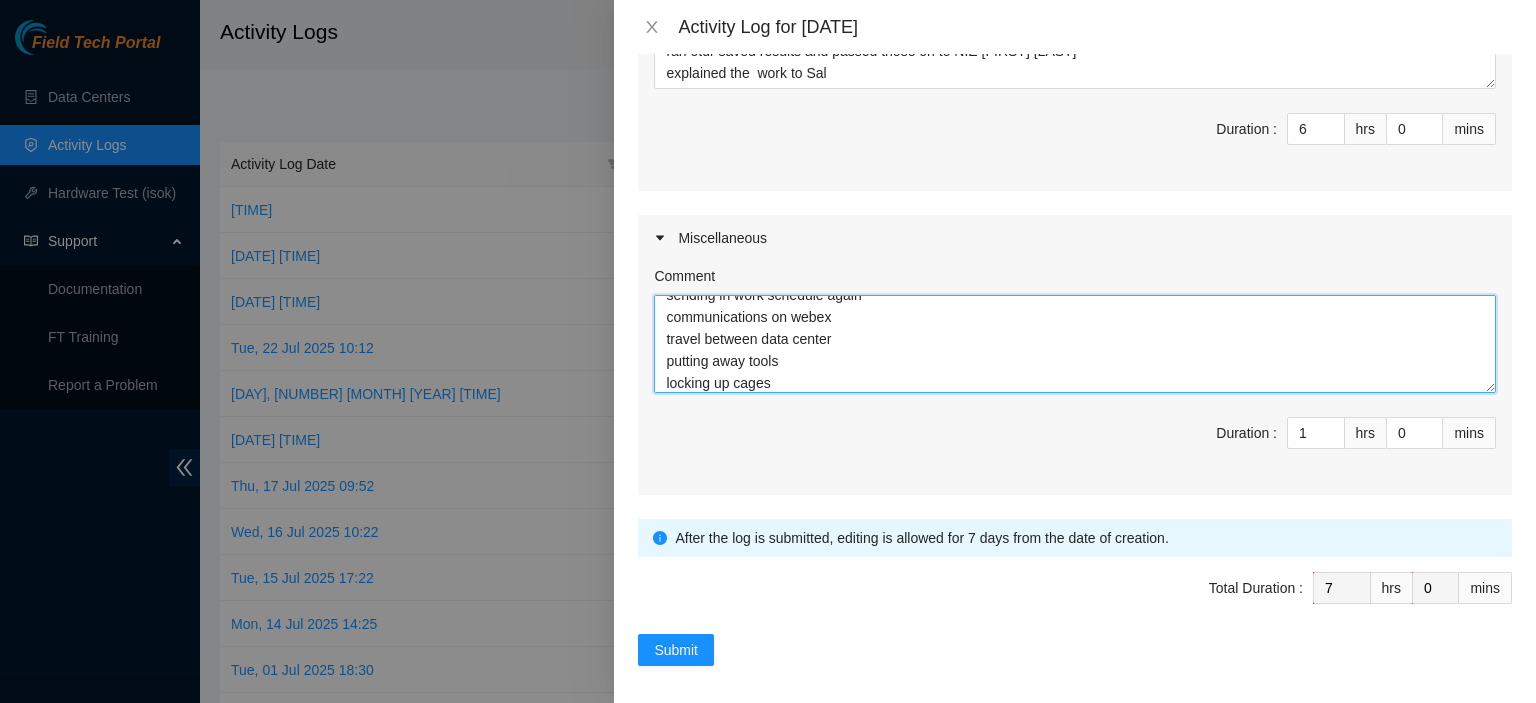 scroll, scrollTop: 82, scrollLeft: 0, axis: vertical 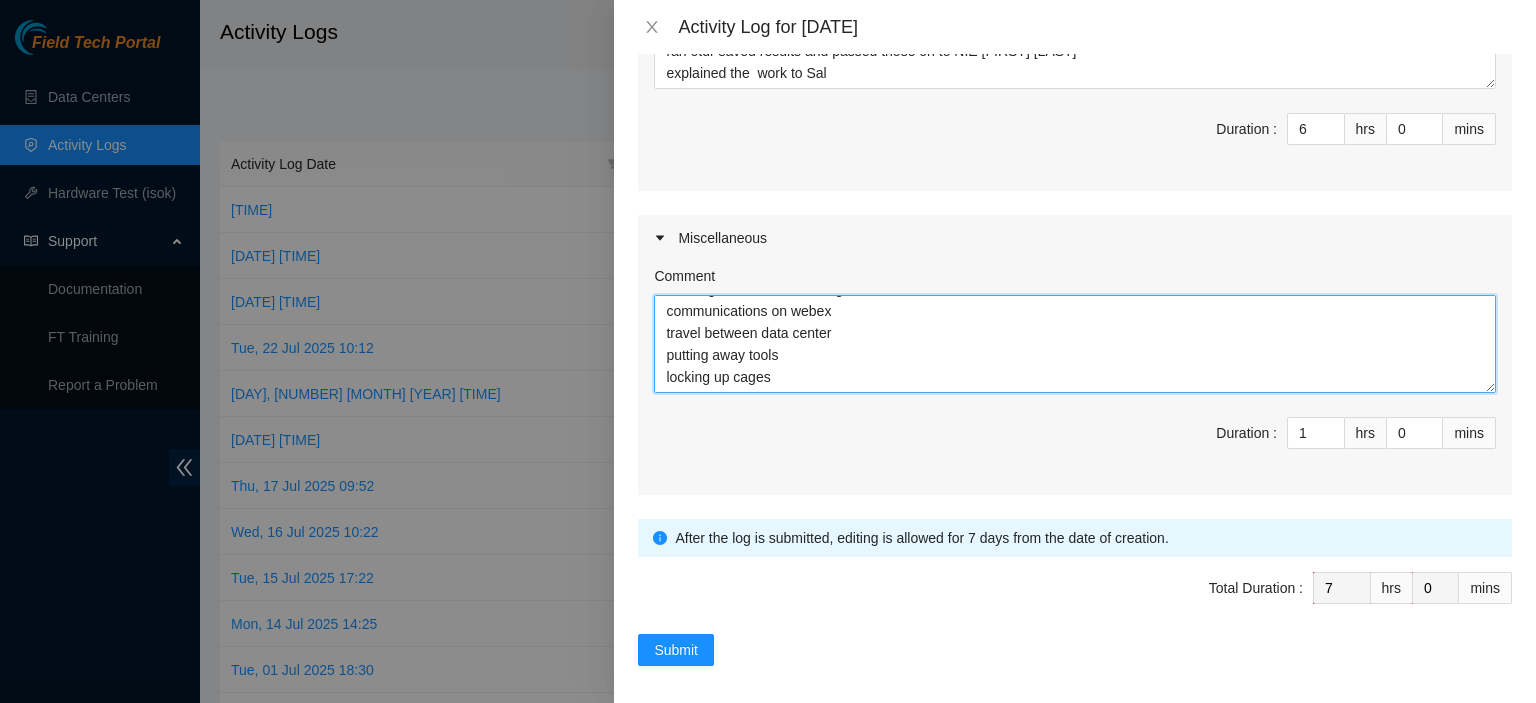 type on "work meeting
clarification of work duties
sending in work schedule again
communications on webex
travel between data center
putting away tools
locking up cages" 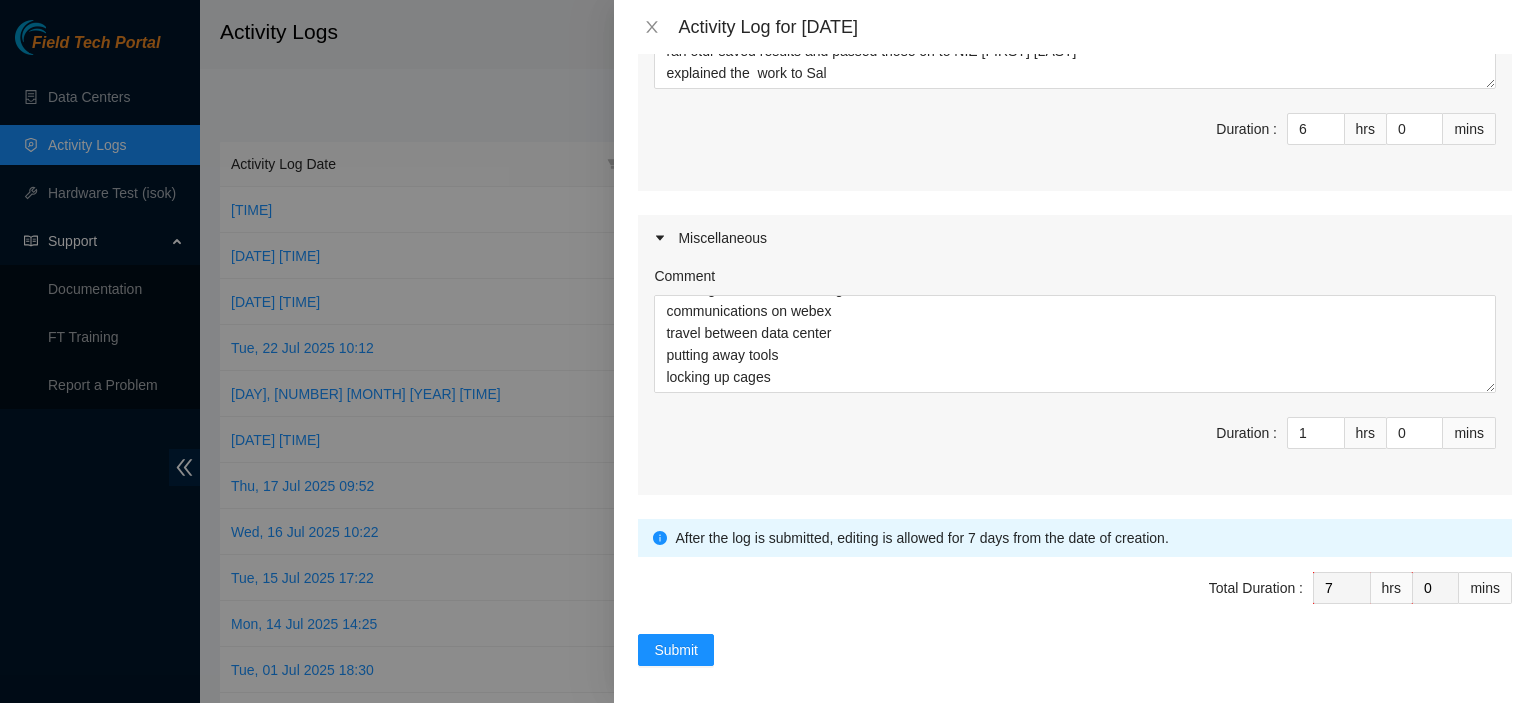 scroll, scrollTop: 62, scrollLeft: 0, axis: vertical 